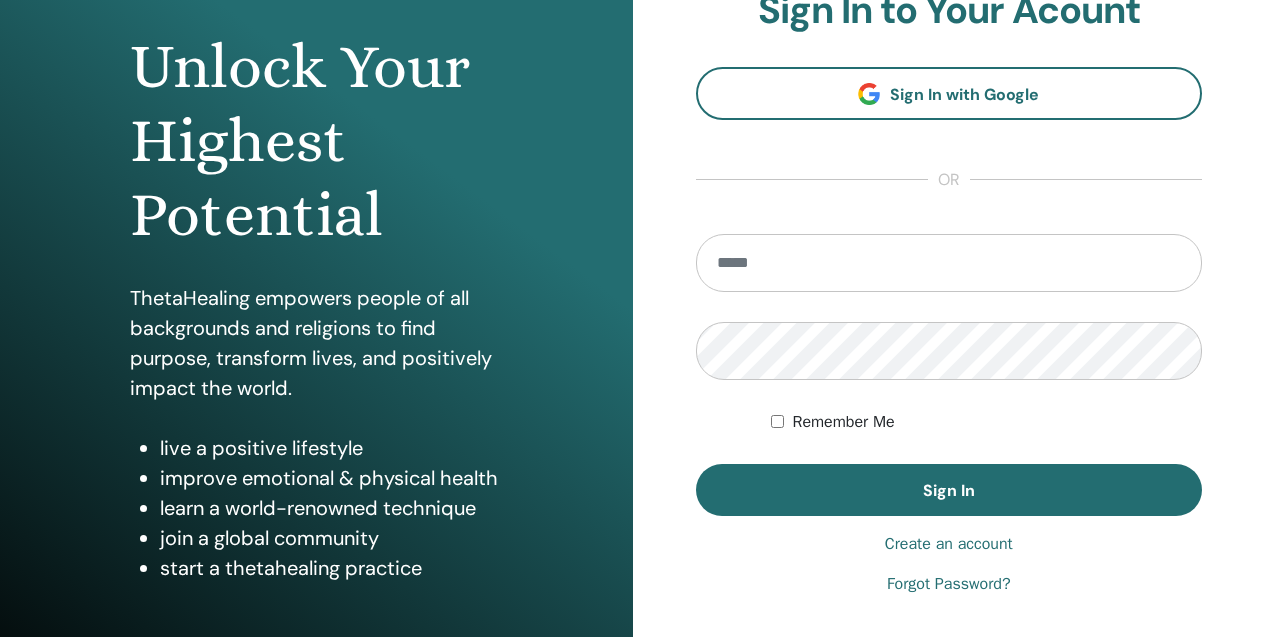 scroll, scrollTop: 190, scrollLeft: 0, axis: vertical 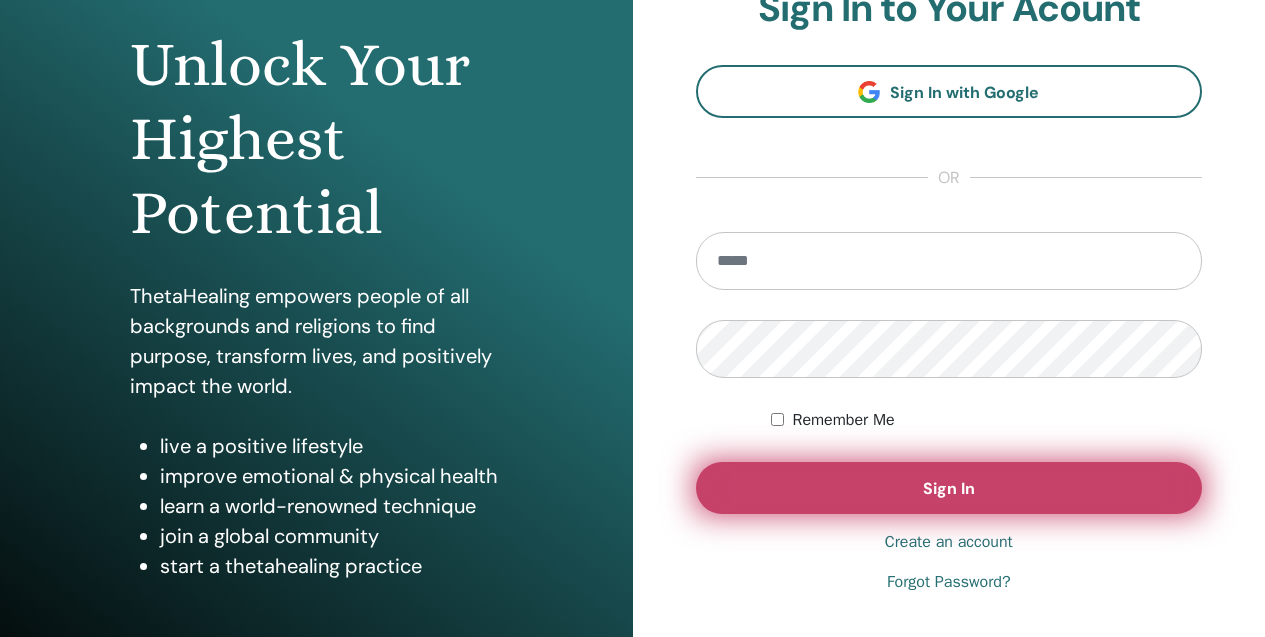 type on "**********" 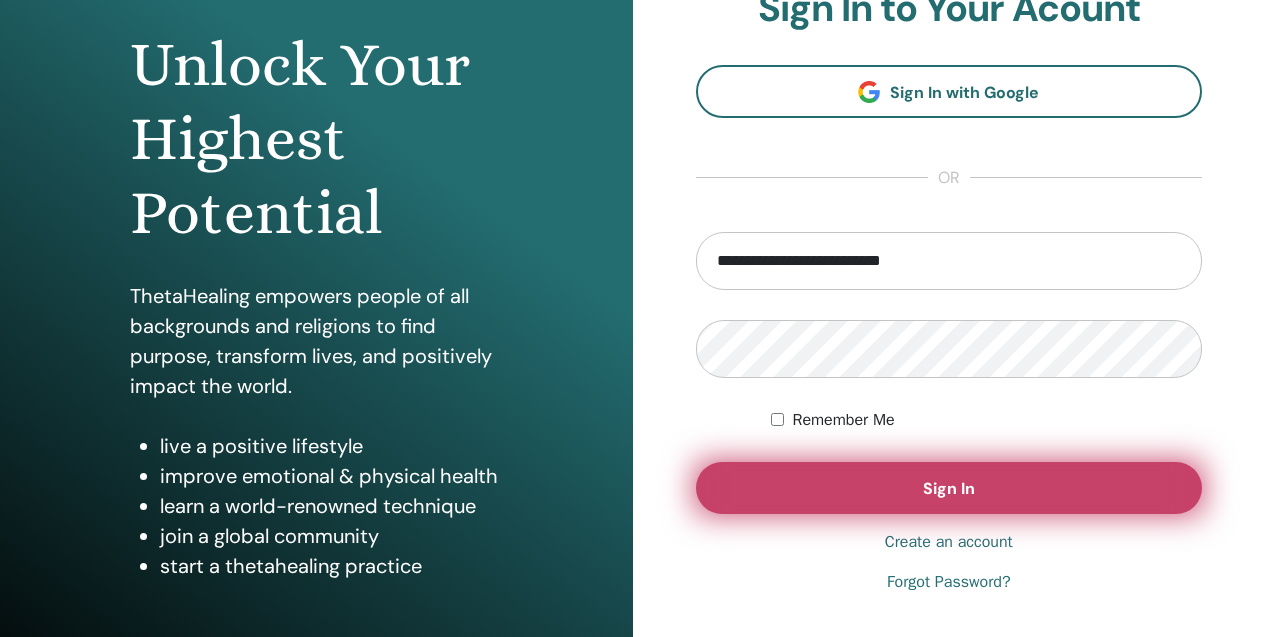 click on "Sign In" at bounding box center (949, 488) 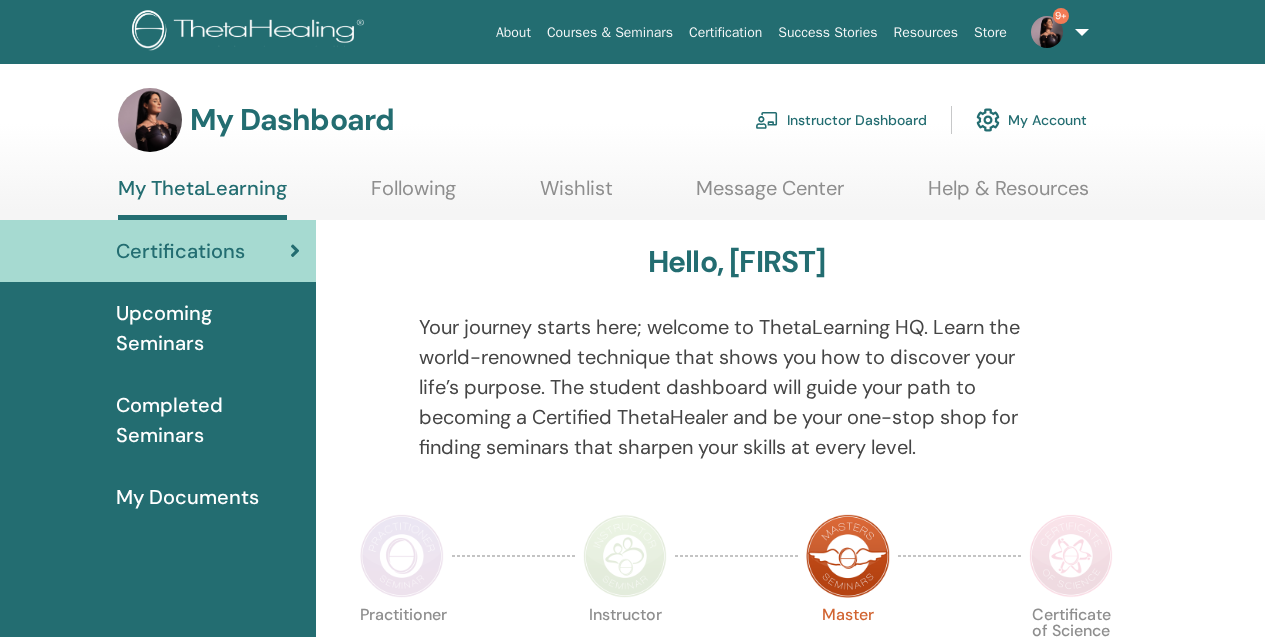 scroll, scrollTop: 0, scrollLeft: 0, axis: both 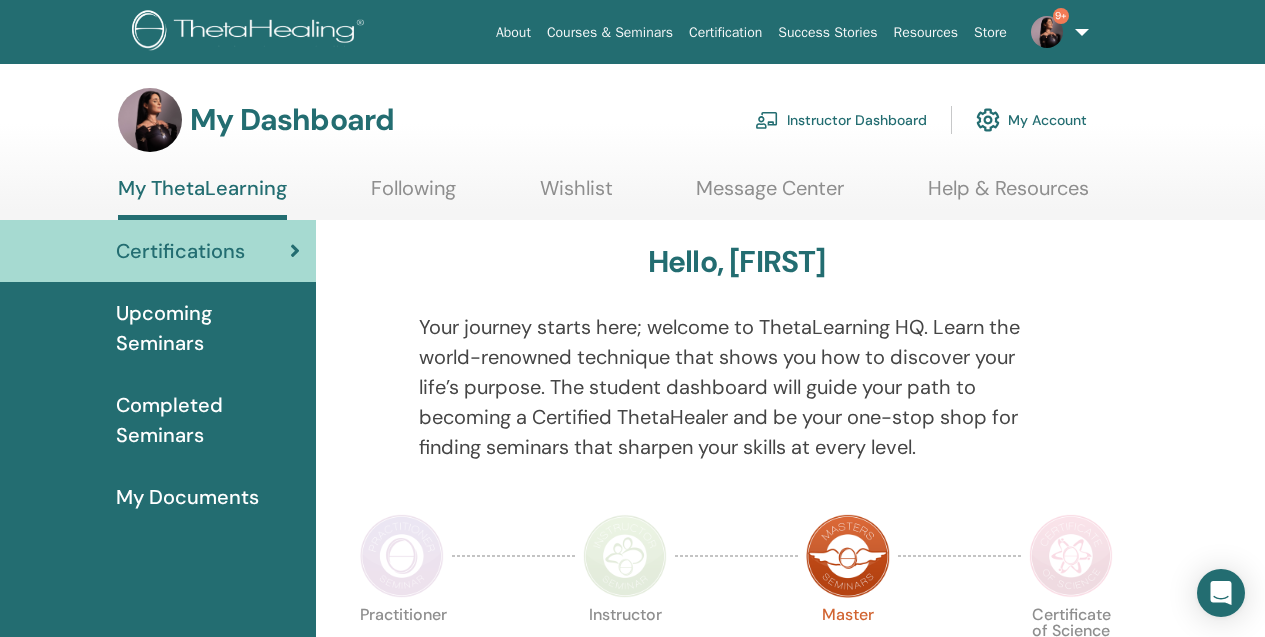 click on "Instructor Dashboard" at bounding box center (841, 120) 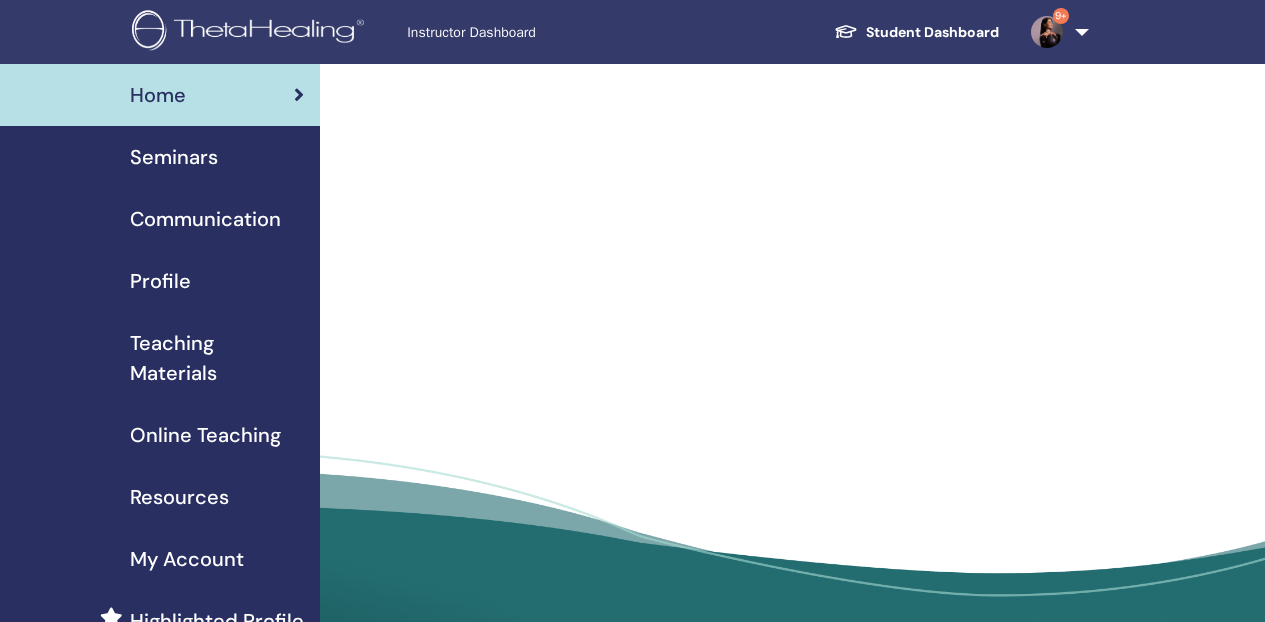 scroll, scrollTop: 0, scrollLeft: 0, axis: both 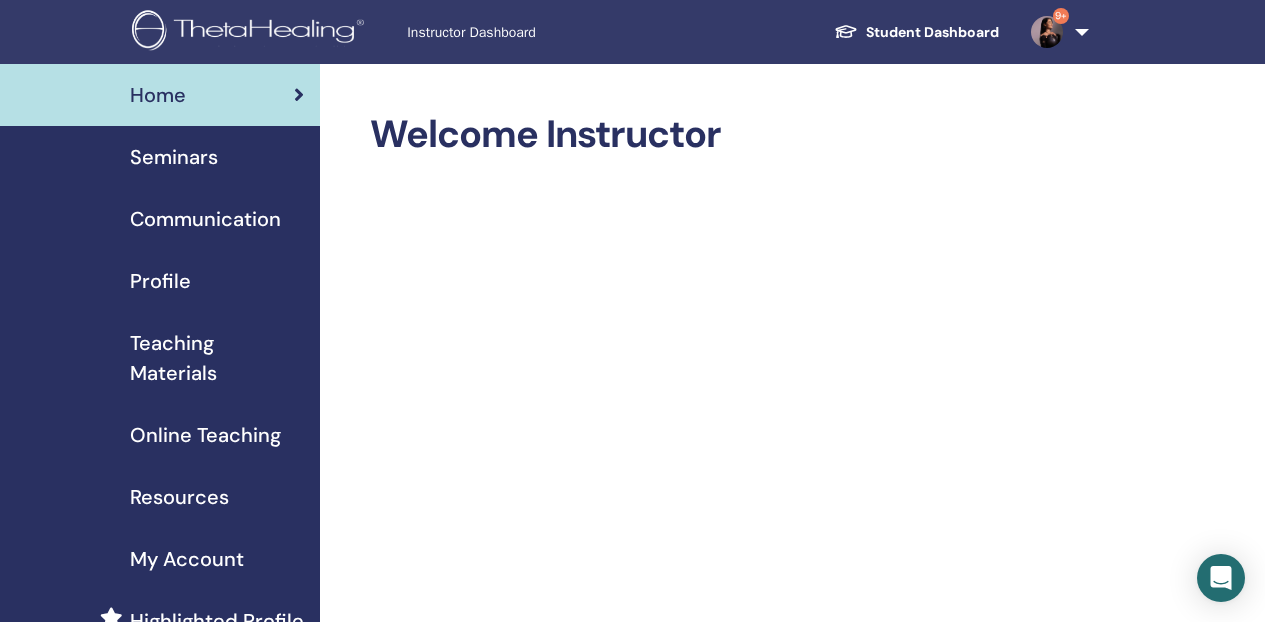 click on "Seminars" at bounding box center [160, 157] 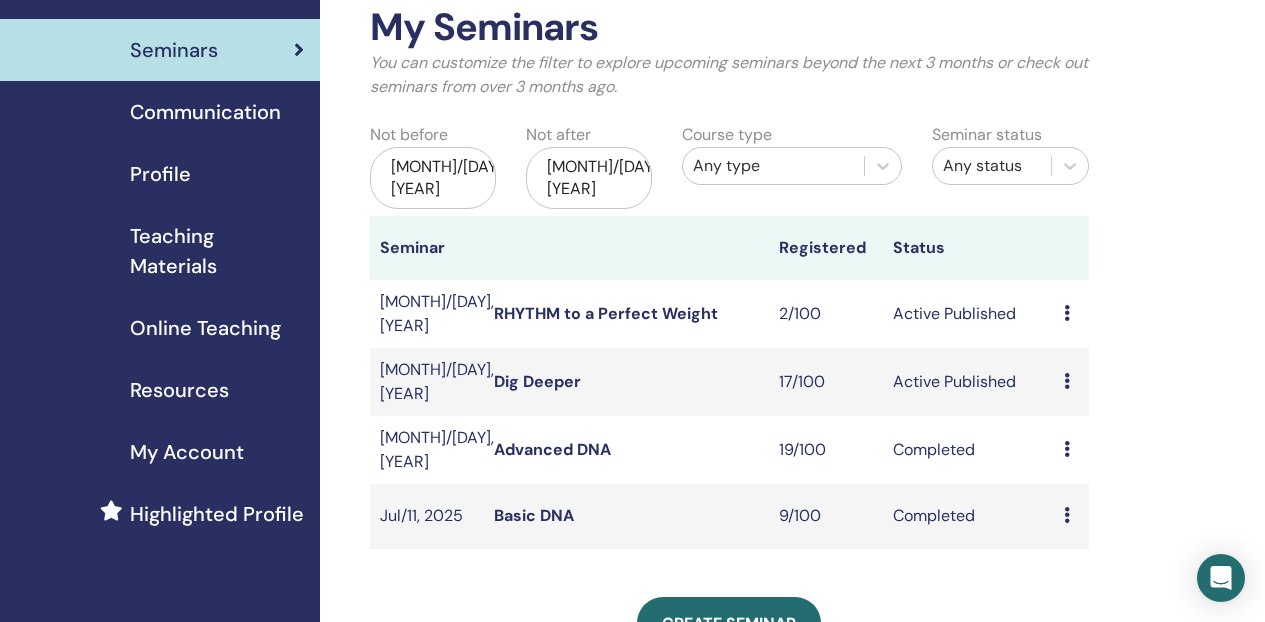 scroll, scrollTop: 109, scrollLeft: 0, axis: vertical 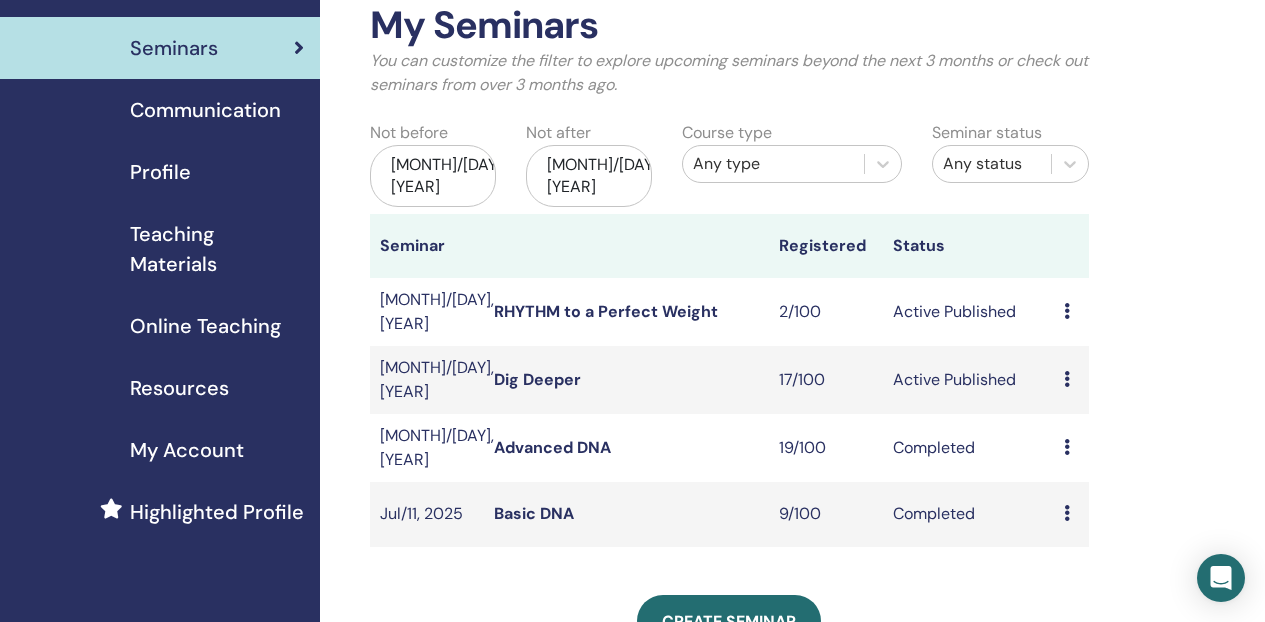 click at bounding box center (1067, 379) 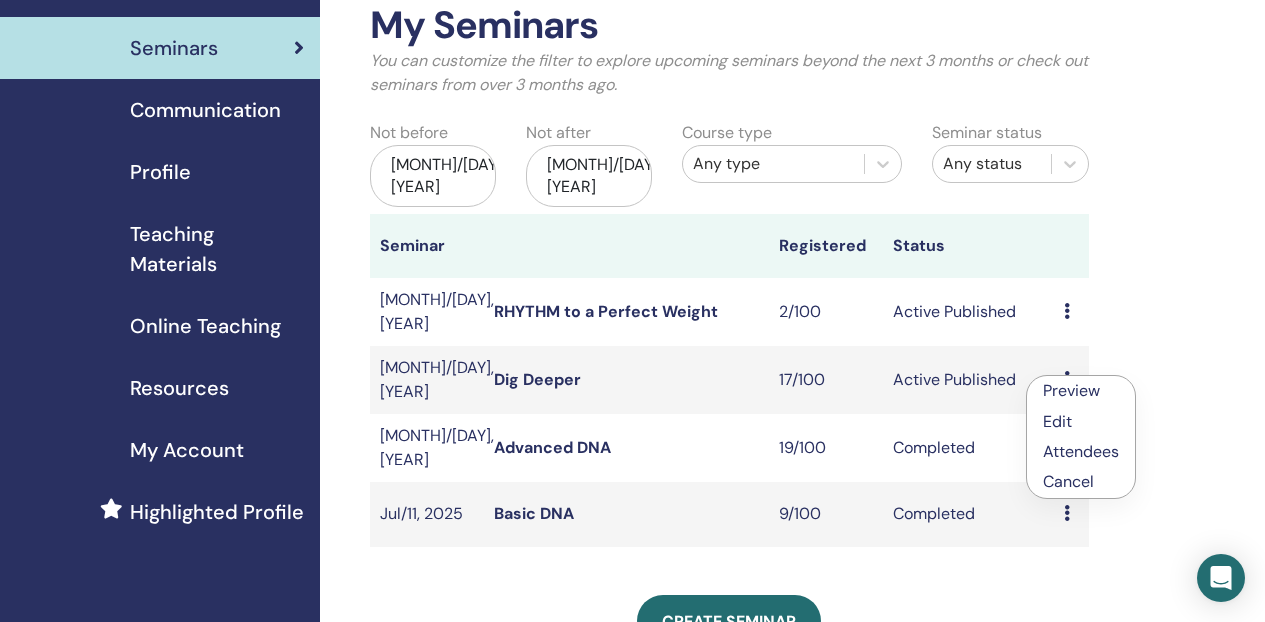 click on "Attendees" at bounding box center (1081, 451) 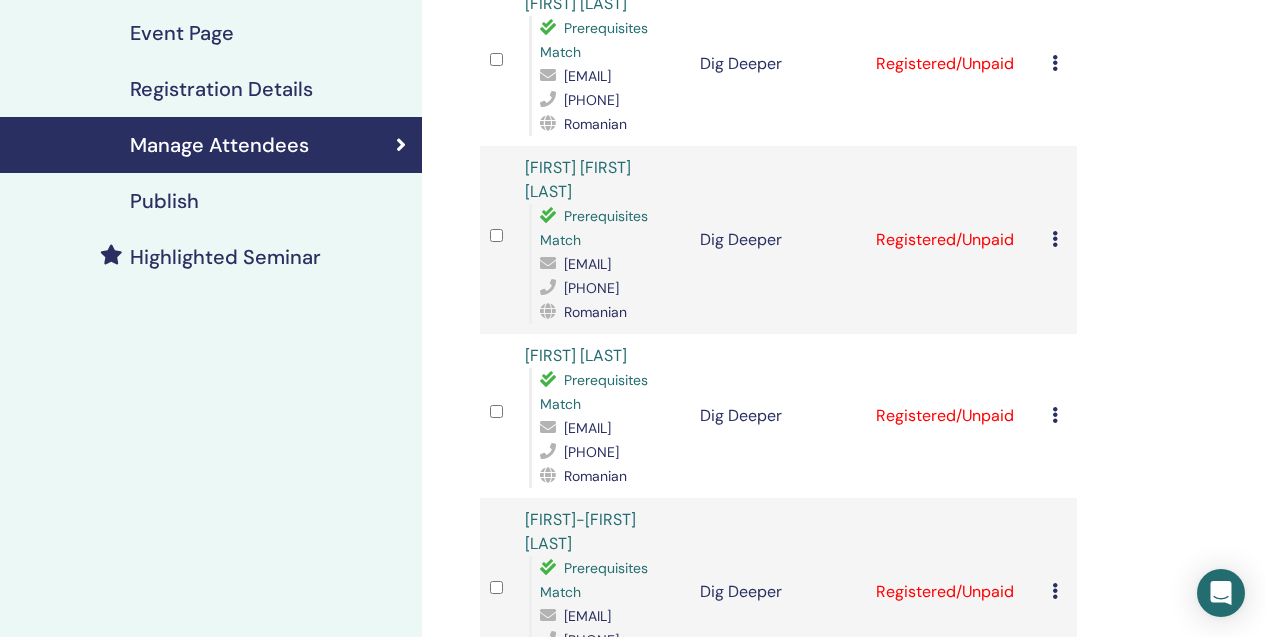 scroll, scrollTop: 0, scrollLeft: 0, axis: both 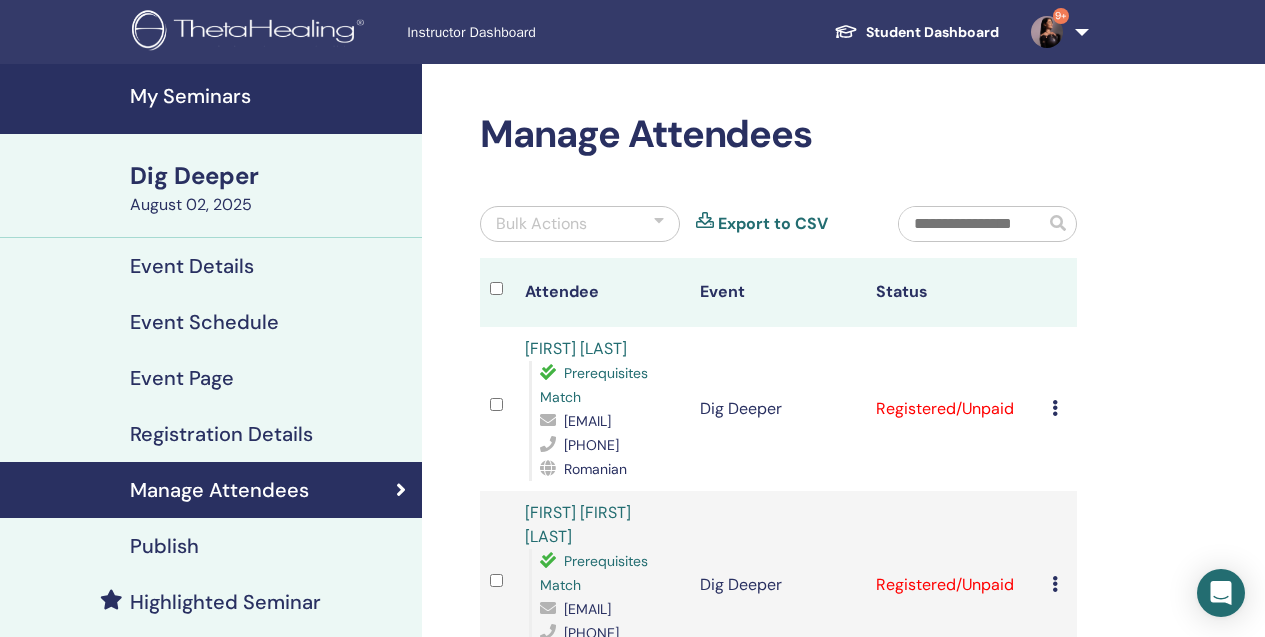 click on "Export to CSV" at bounding box center (773, 224) 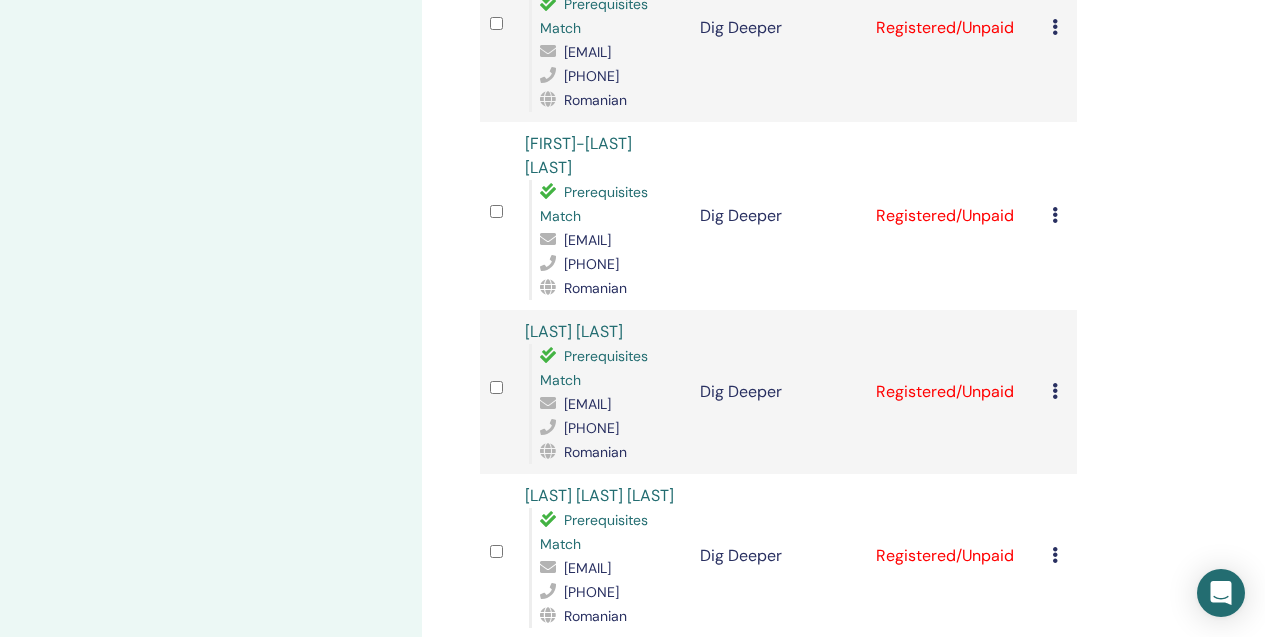 scroll, scrollTop: 0, scrollLeft: 0, axis: both 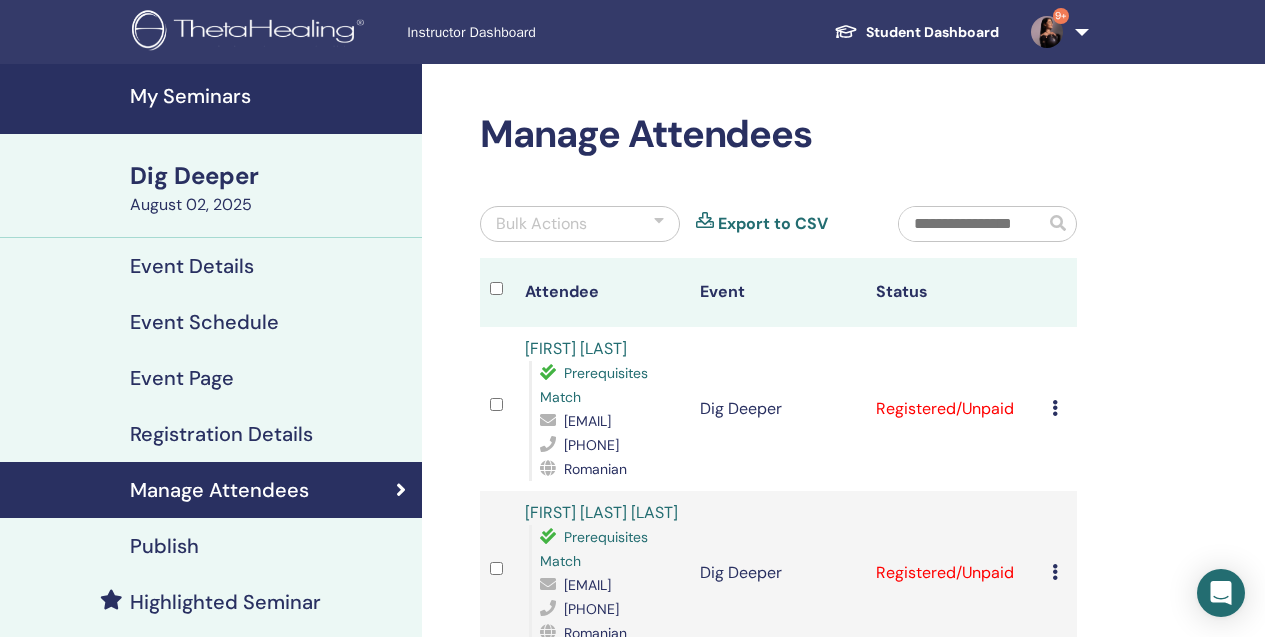 click on "9+" at bounding box center [1056, 32] 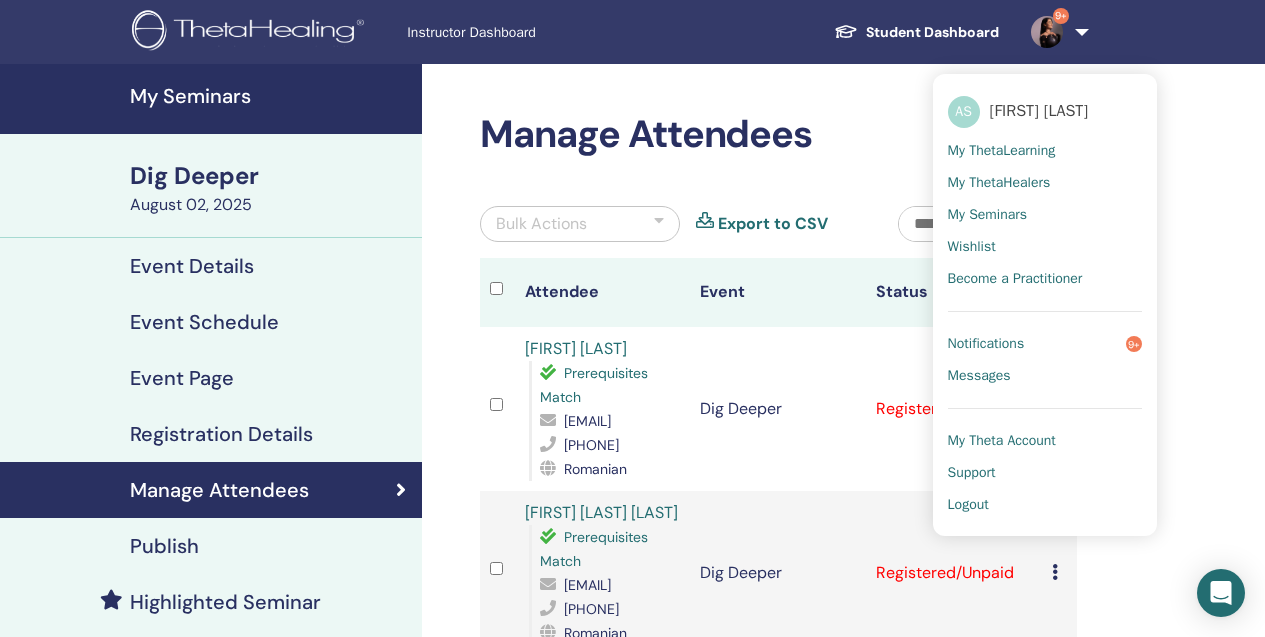 click on "Logout" at bounding box center [1045, 505] 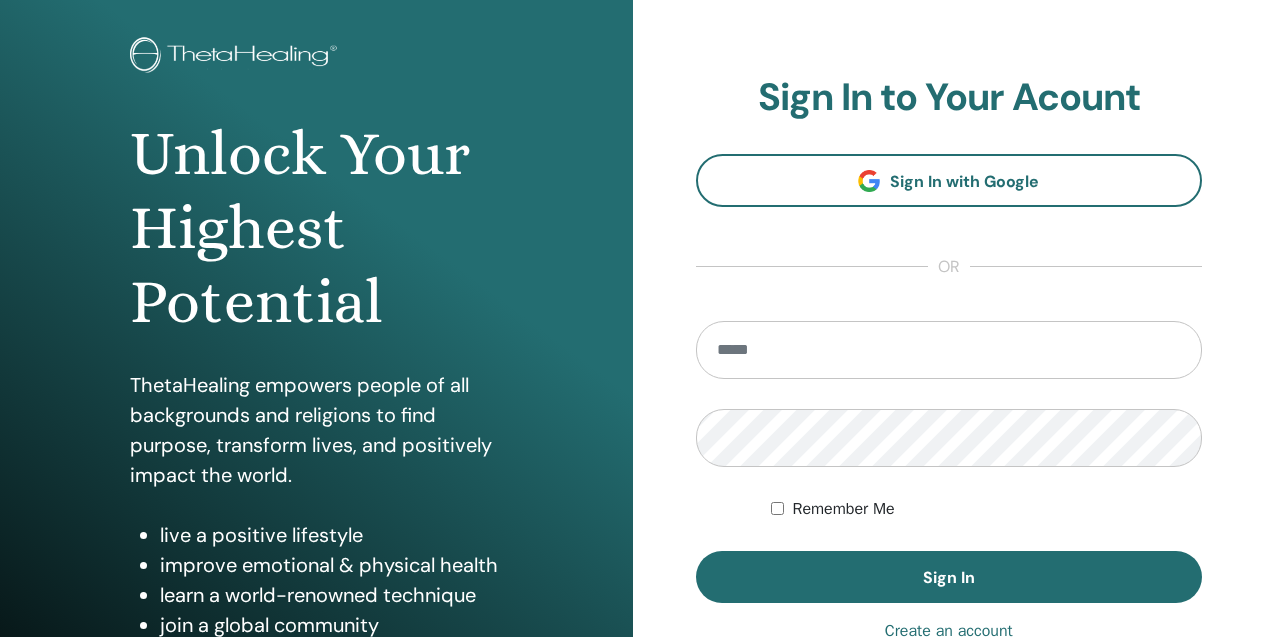 scroll, scrollTop: 113, scrollLeft: 0, axis: vertical 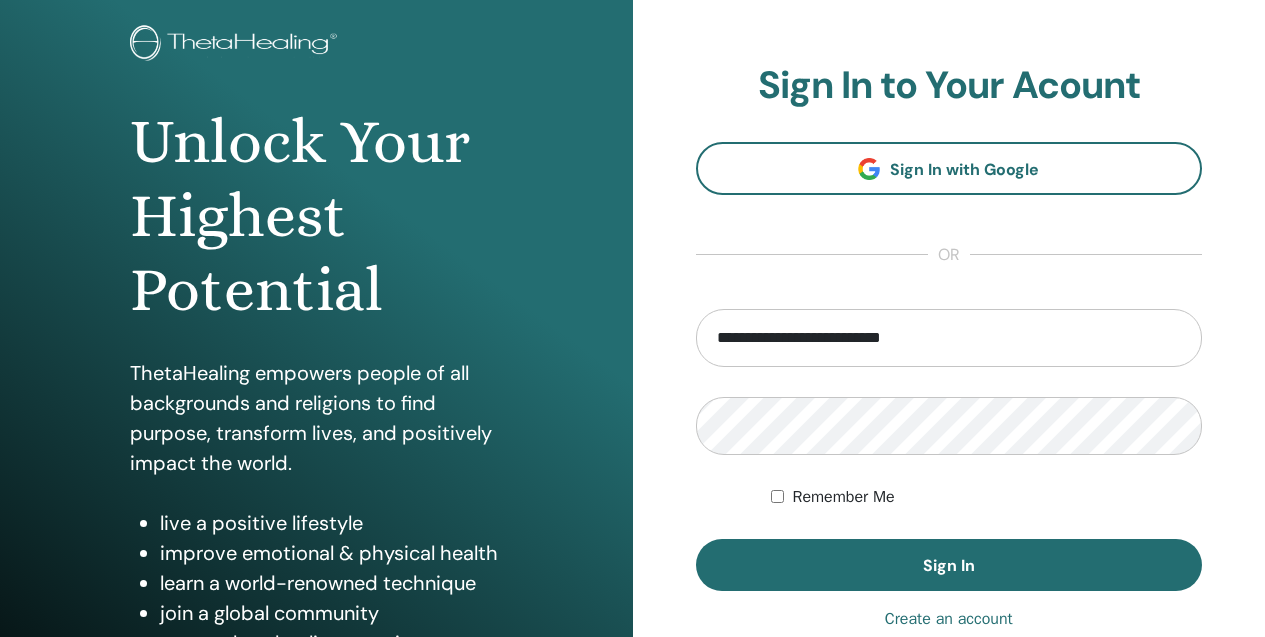 click on "**********" at bounding box center (949, 338) 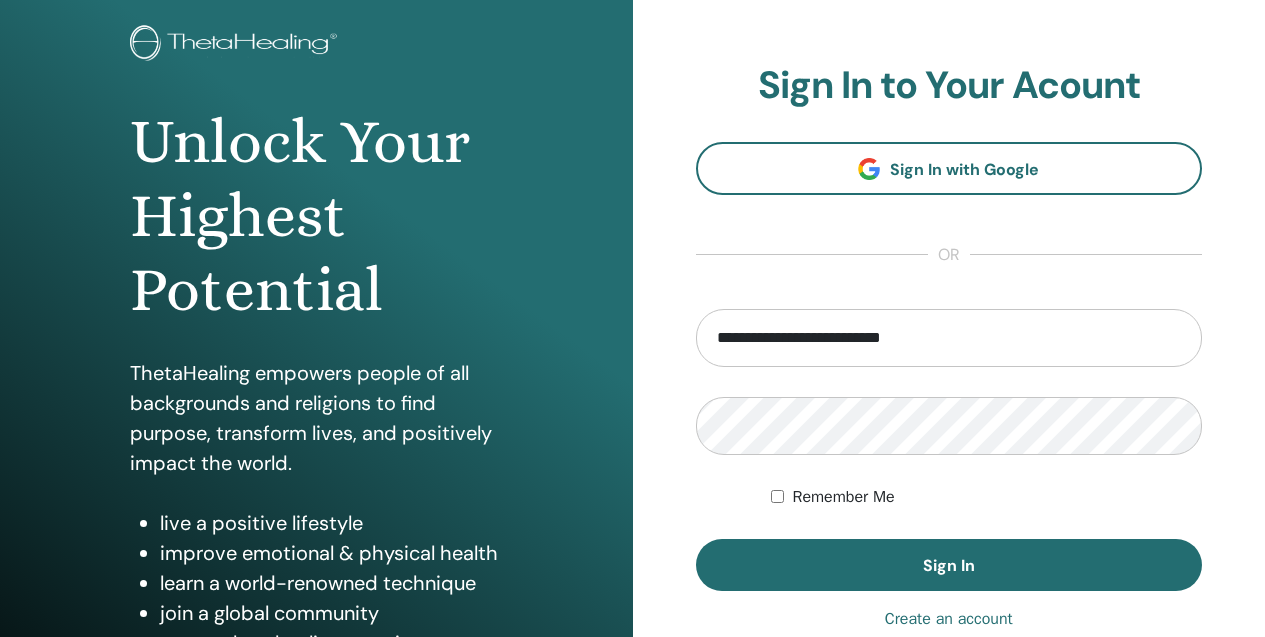 click on "**********" at bounding box center [949, 338] 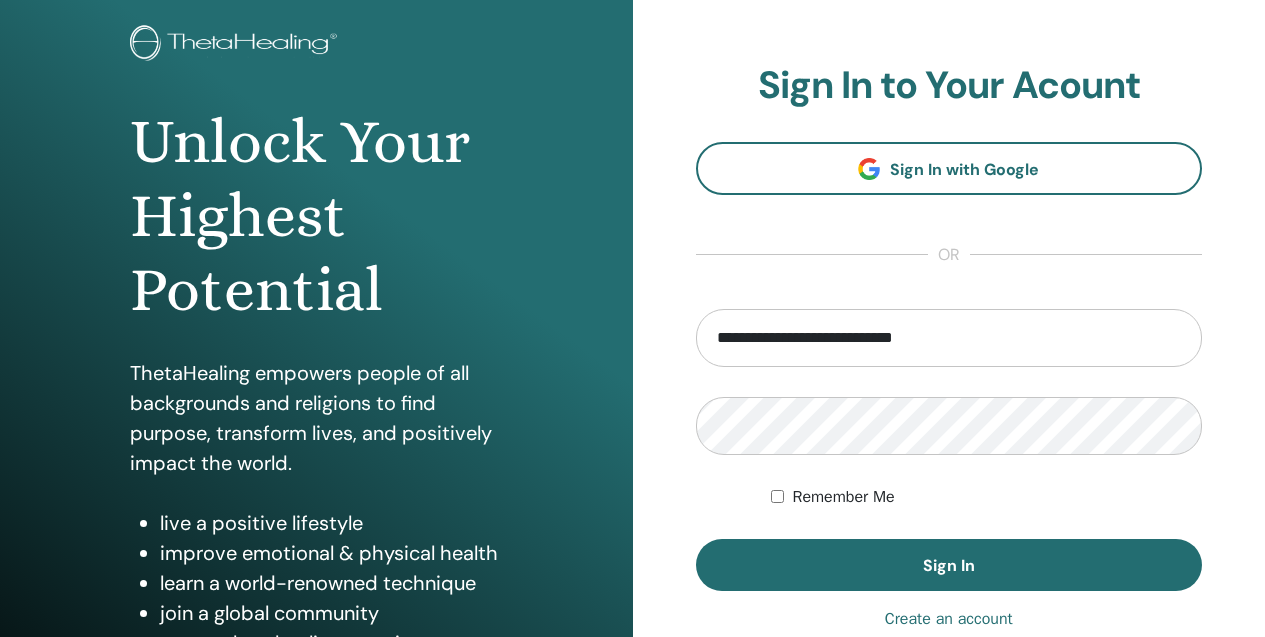 type on "**********" 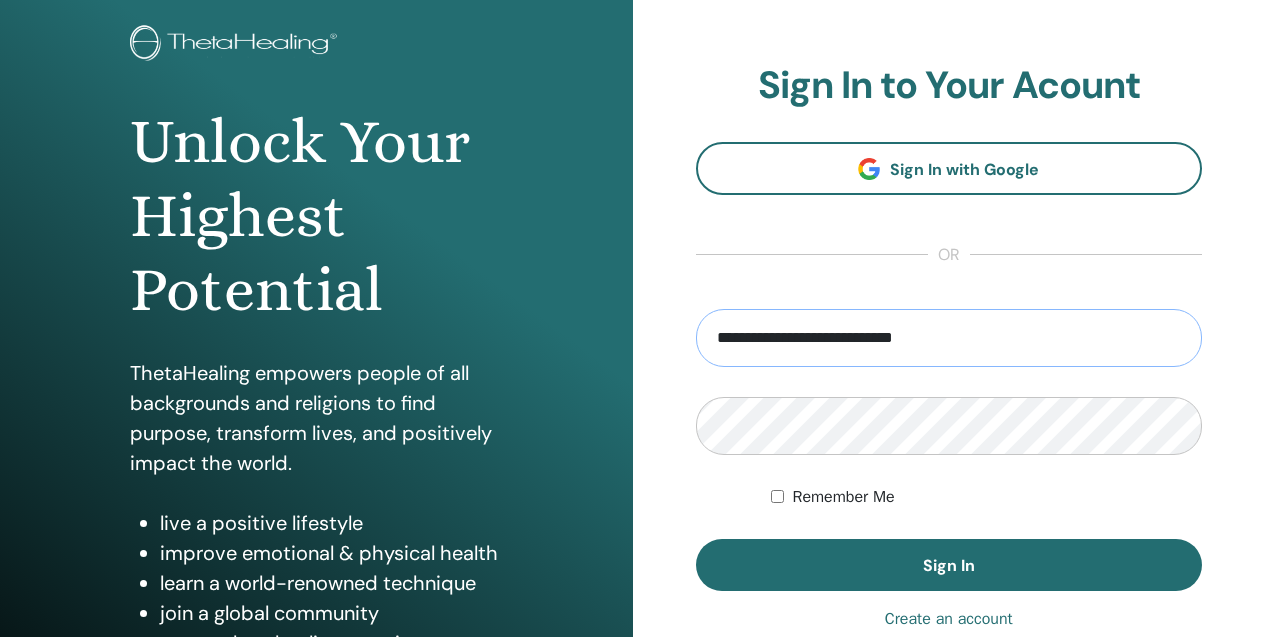 click on "**********" at bounding box center [949, 338] 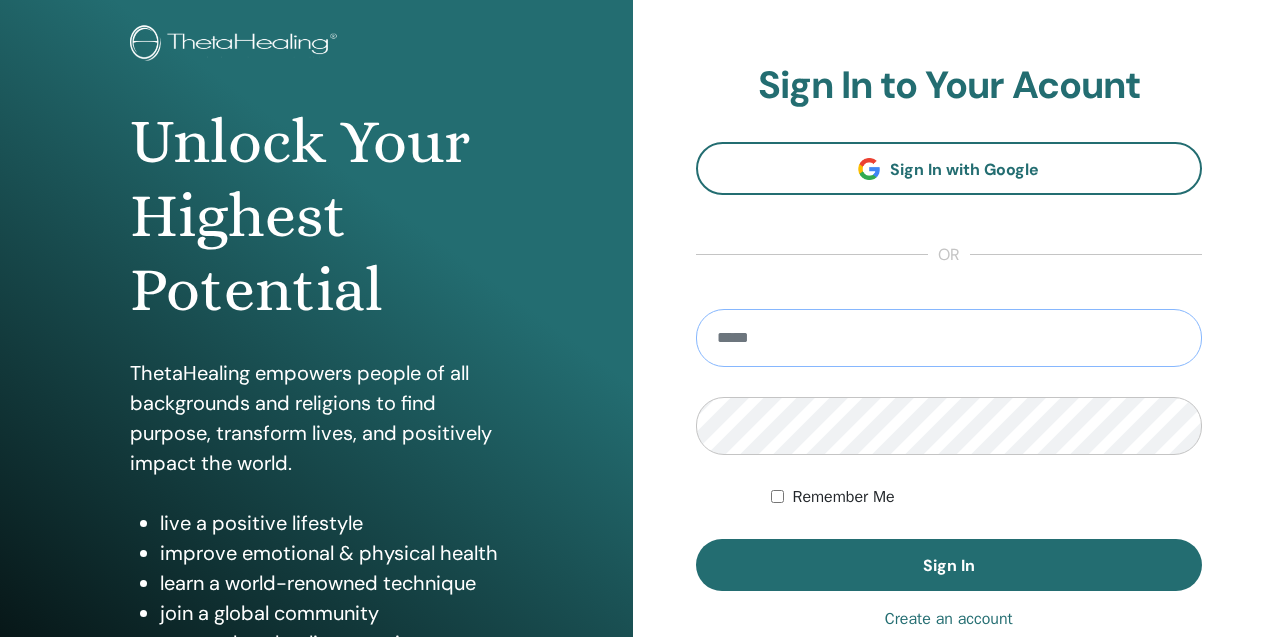 type on "**********" 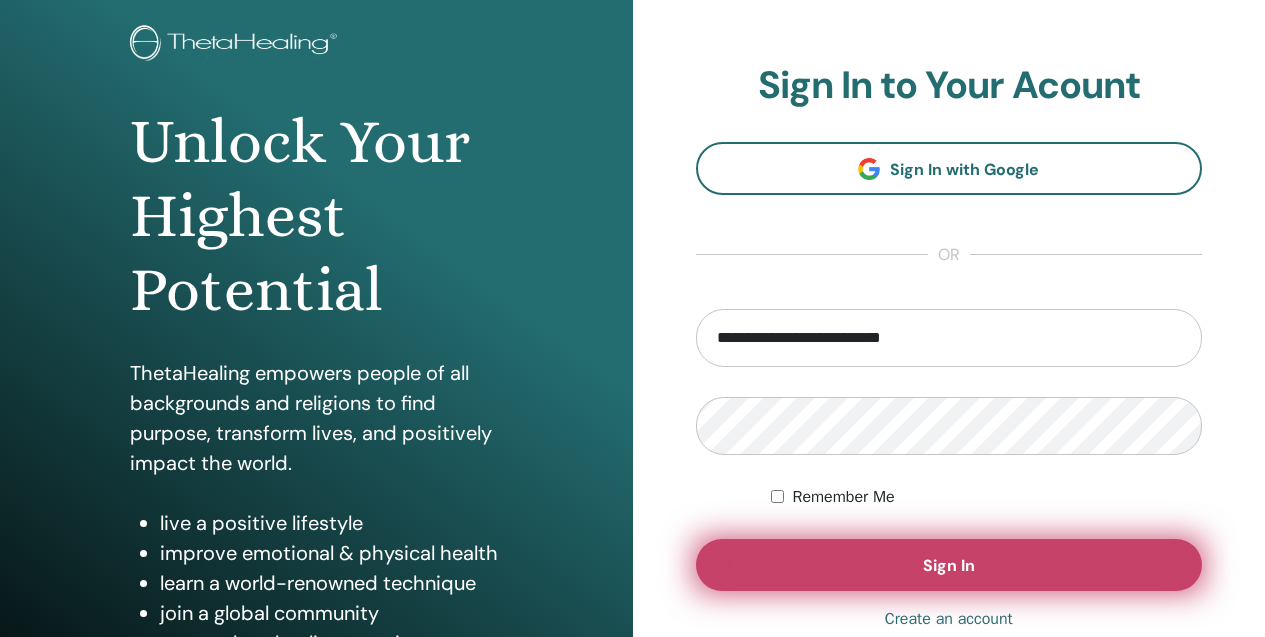 click on "Sign In" at bounding box center (949, 565) 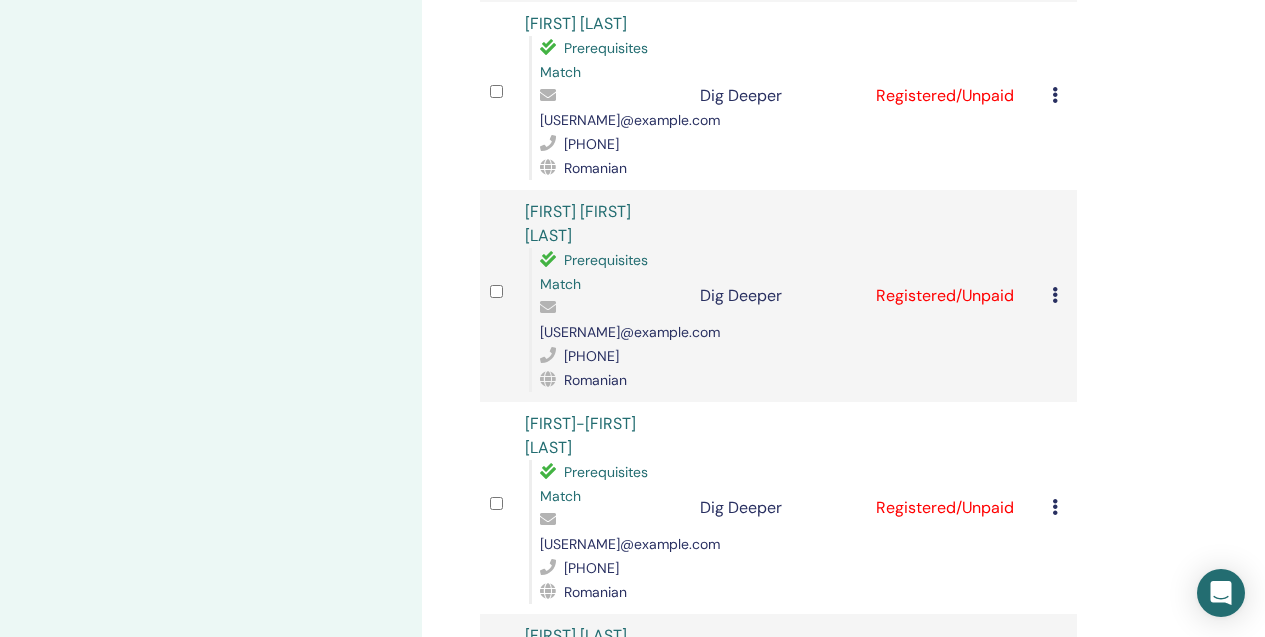 scroll, scrollTop: 0, scrollLeft: 0, axis: both 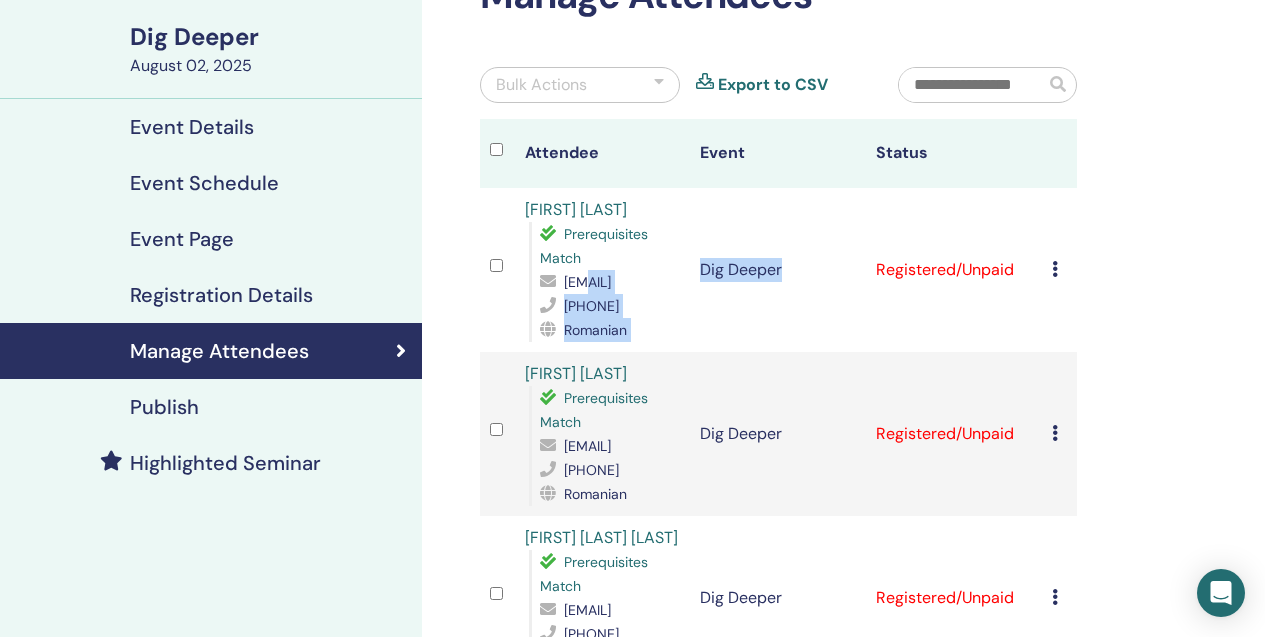 drag, startPoint x: 795, startPoint y: 335, endPoint x: 558, endPoint y: 333, distance: 237.00844 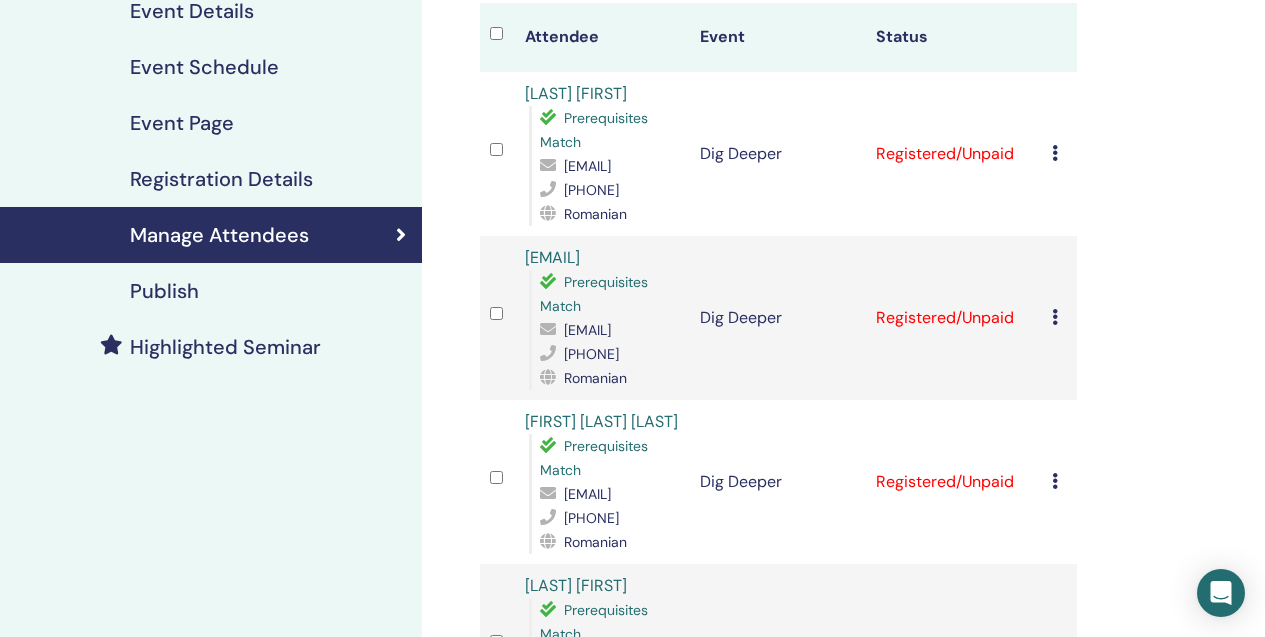 scroll, scrollTop: 0, scrollLeft: 0, axis: both 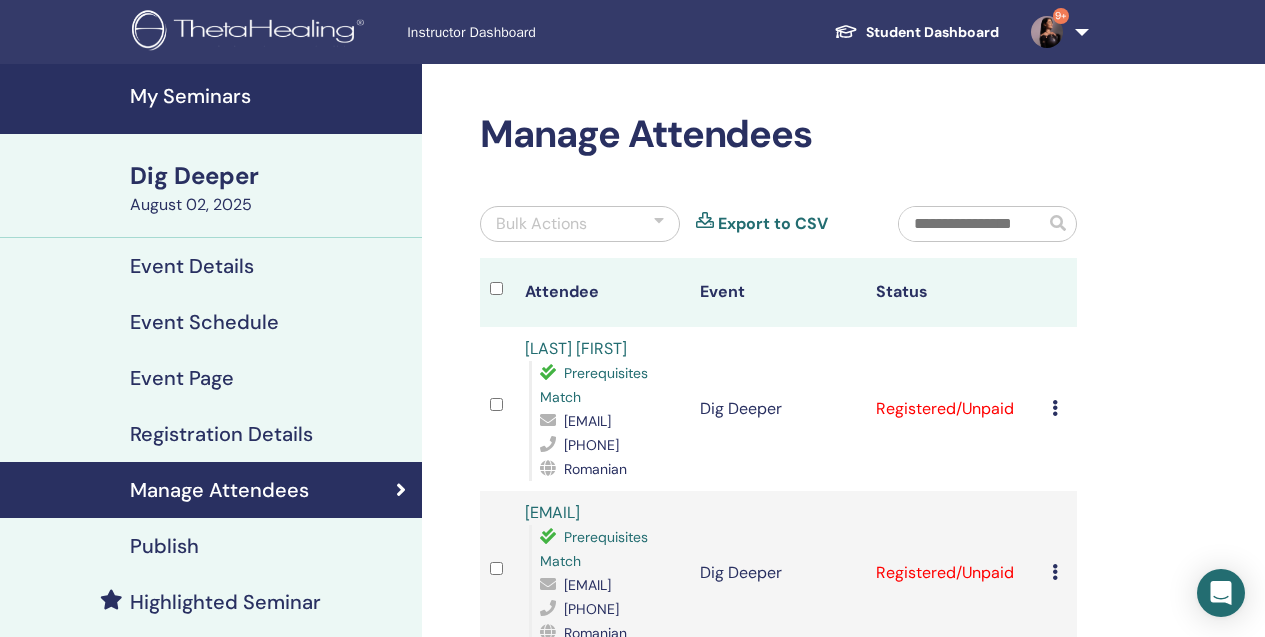 click on "Export to CSV" at bounding box center [773, 224] 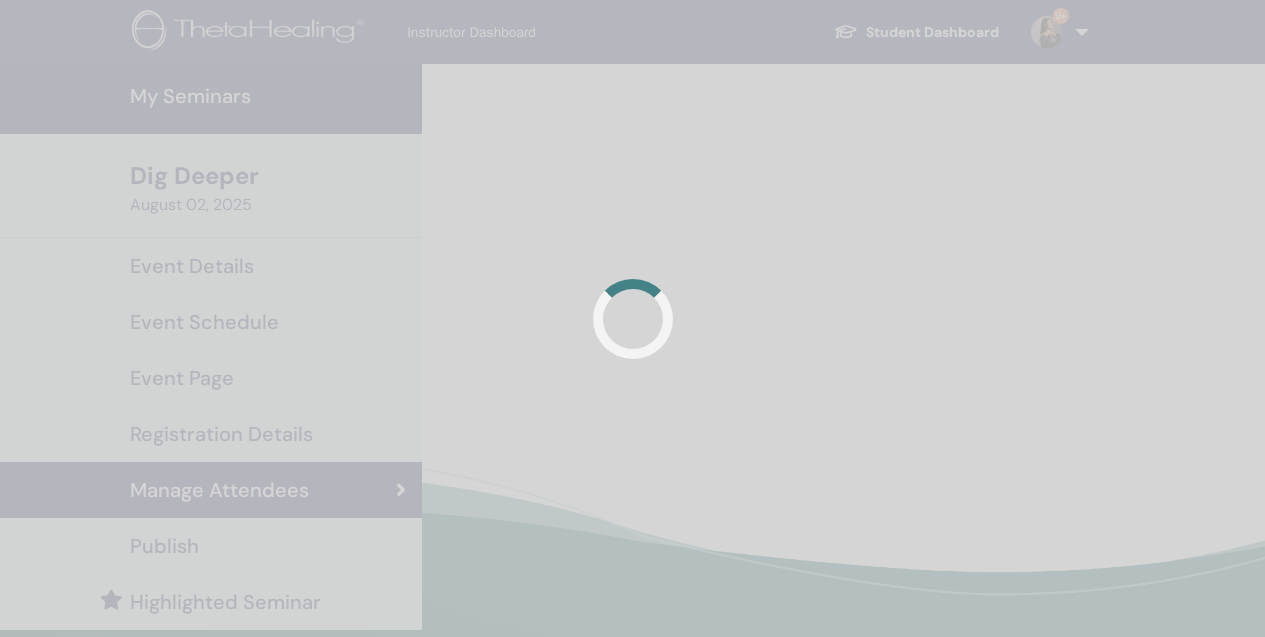 scroll, scrollTop: 0, scrollLeft: 0, axis: both 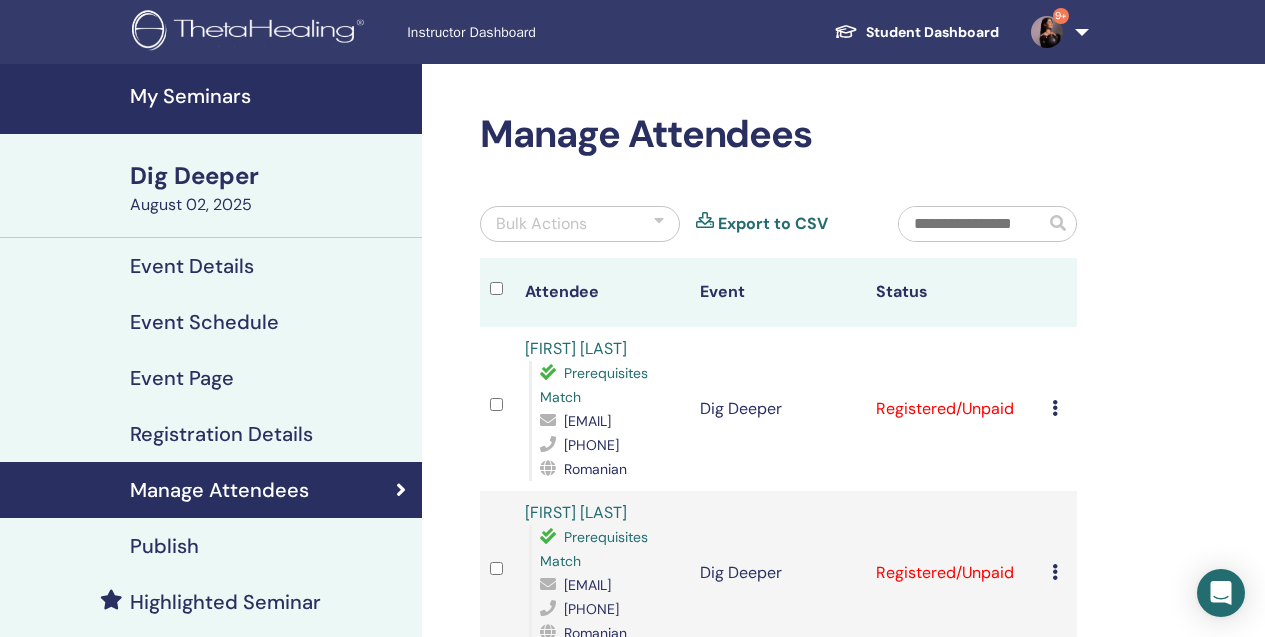 click at bounding box center (1055, 408) 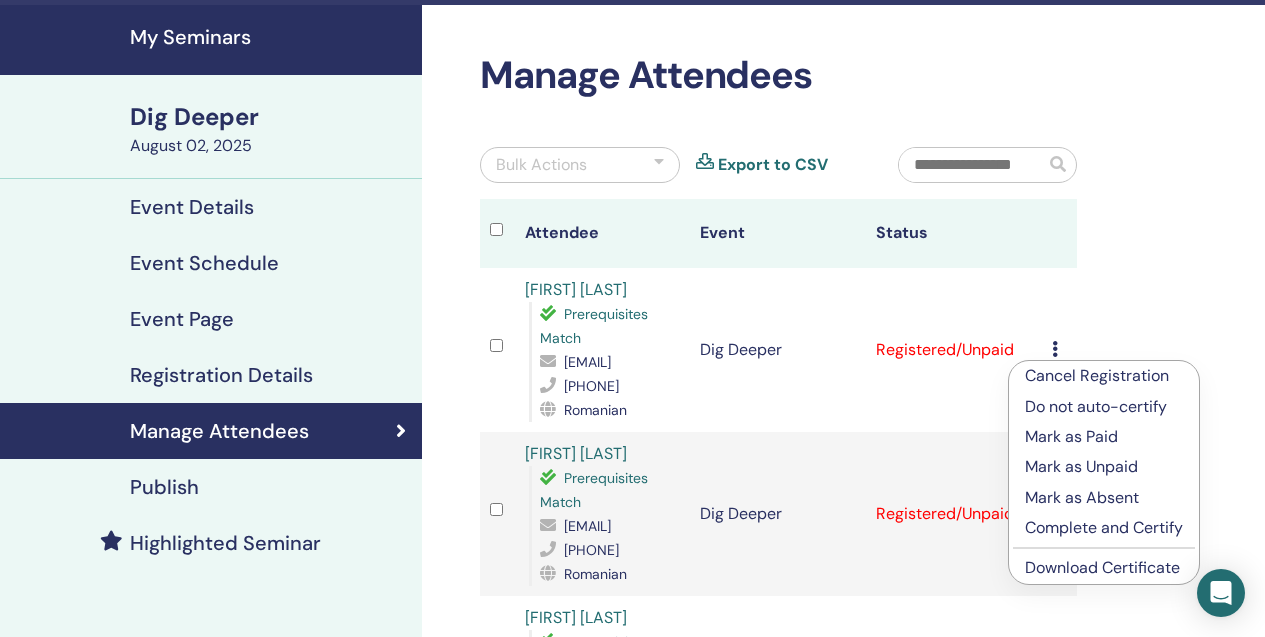 scroll, scrollTop: 60, scrollLeft: 0, axis: vertical 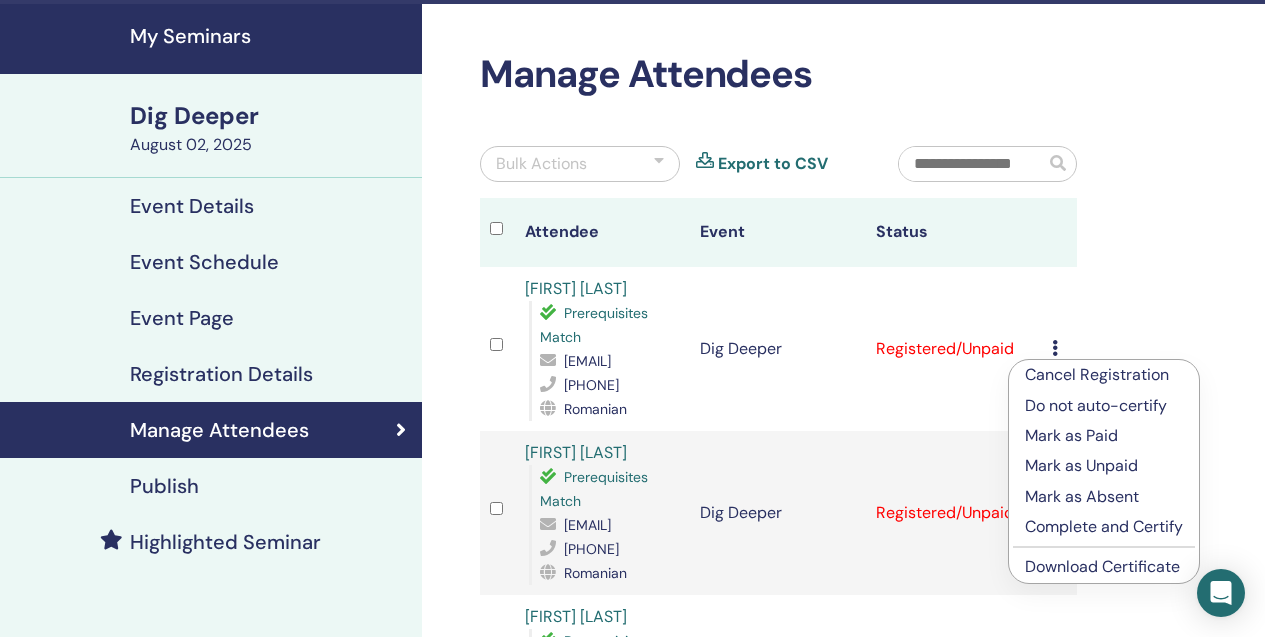 click on "Complete and Certify" at bounding box center (1104, 527) 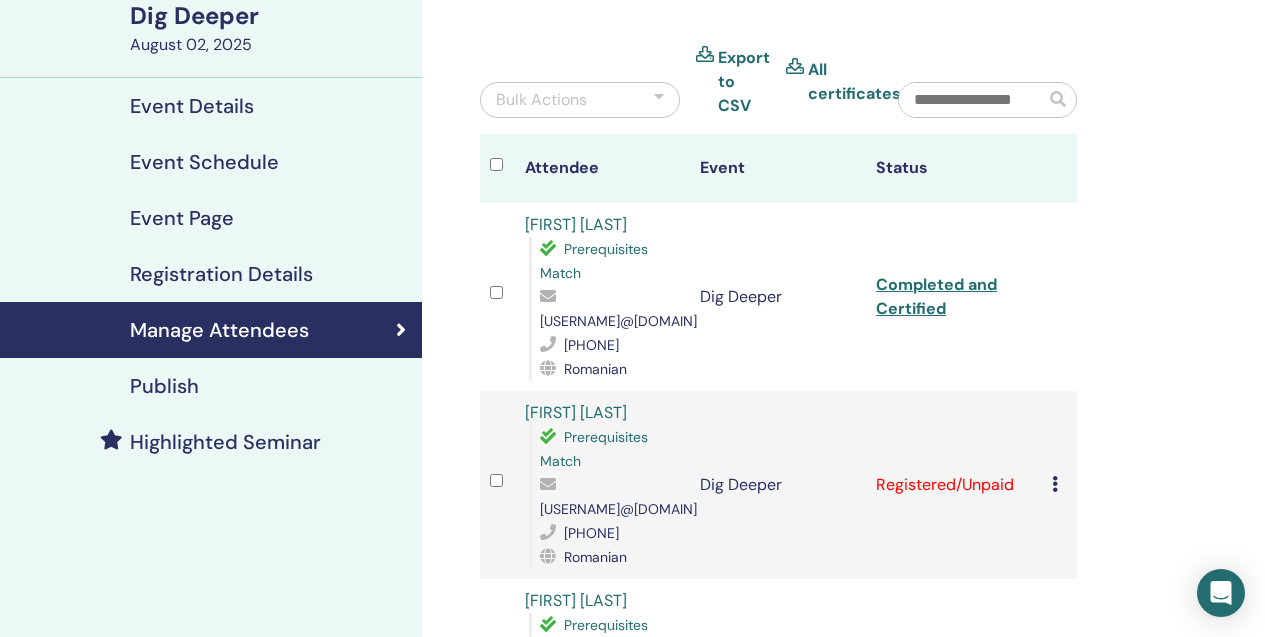 scroll, scrollTop: 166, scrollLeft: 0, axis: vertical 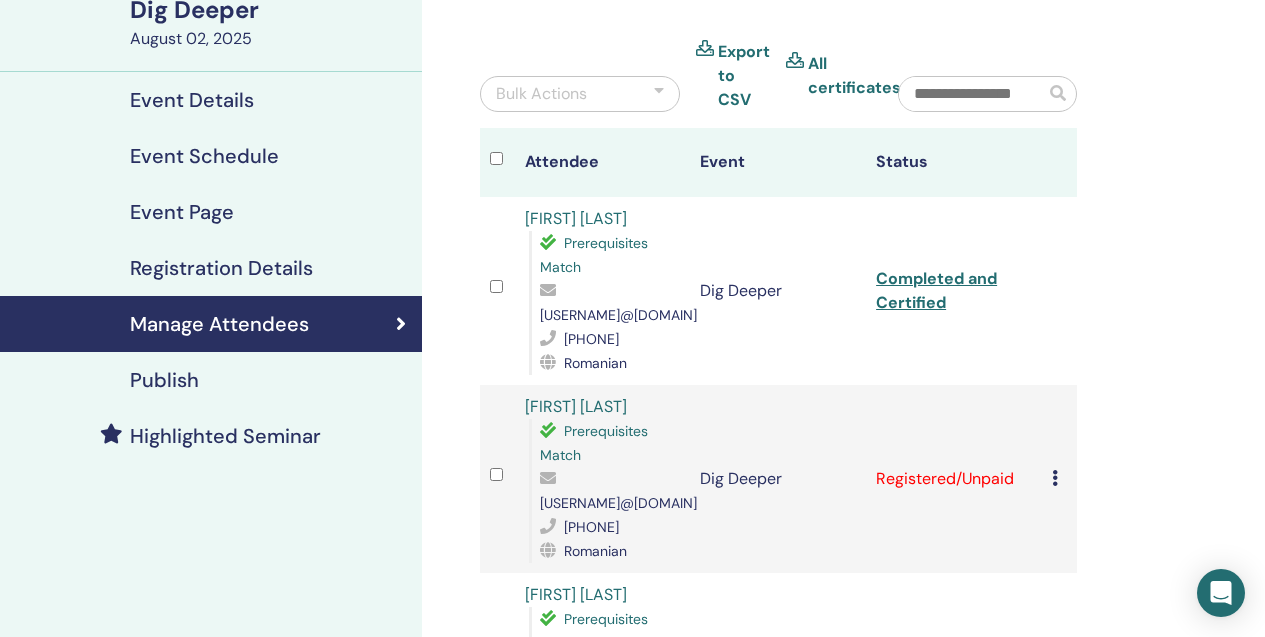 click at bounding box center (1055, 478) 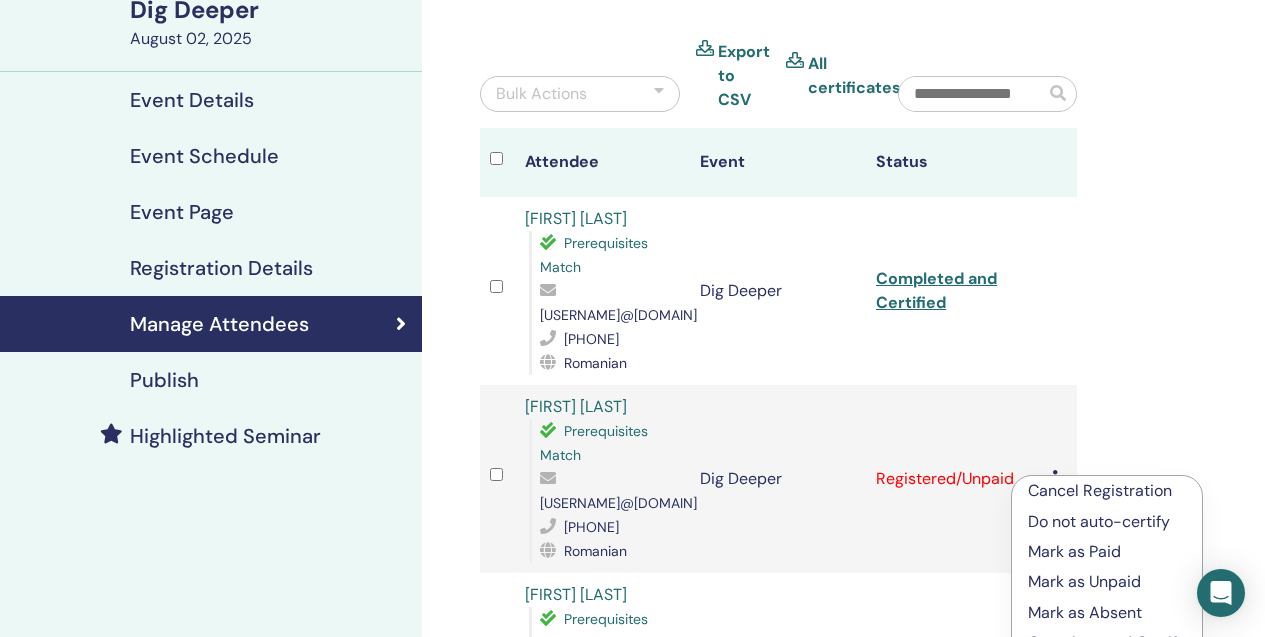 scroll, scrollTop: 243, scrollLeft: 0, axis: vertical 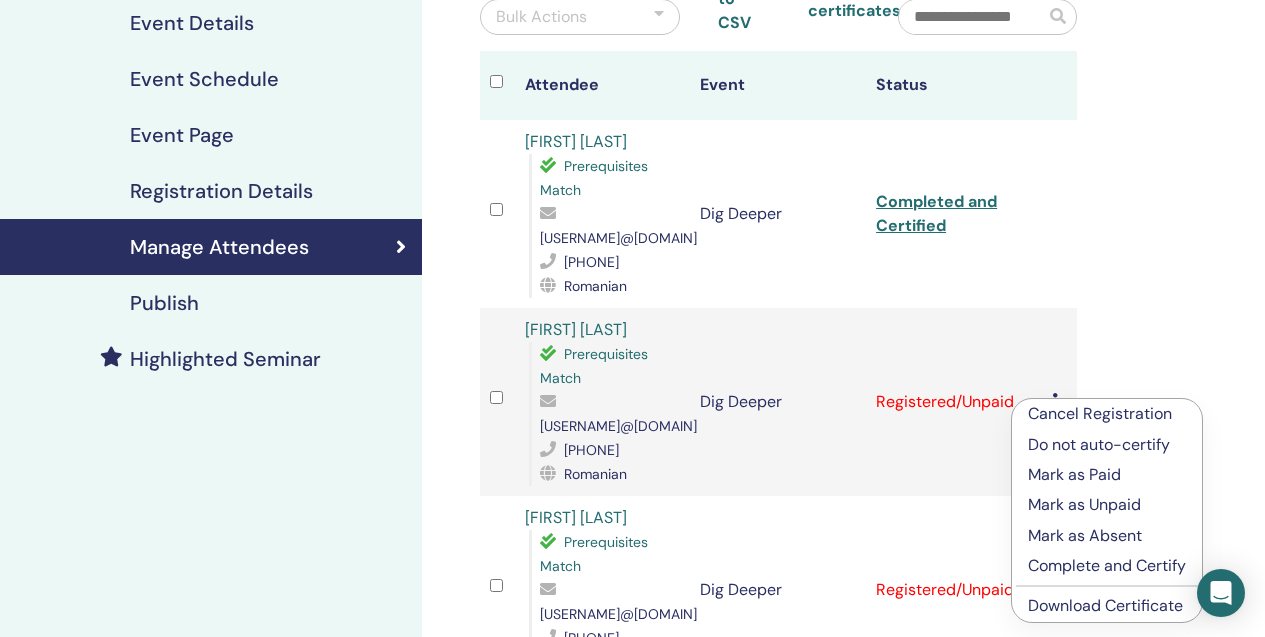 click on "Complete and Certify" at bounding box center (1107, 566) 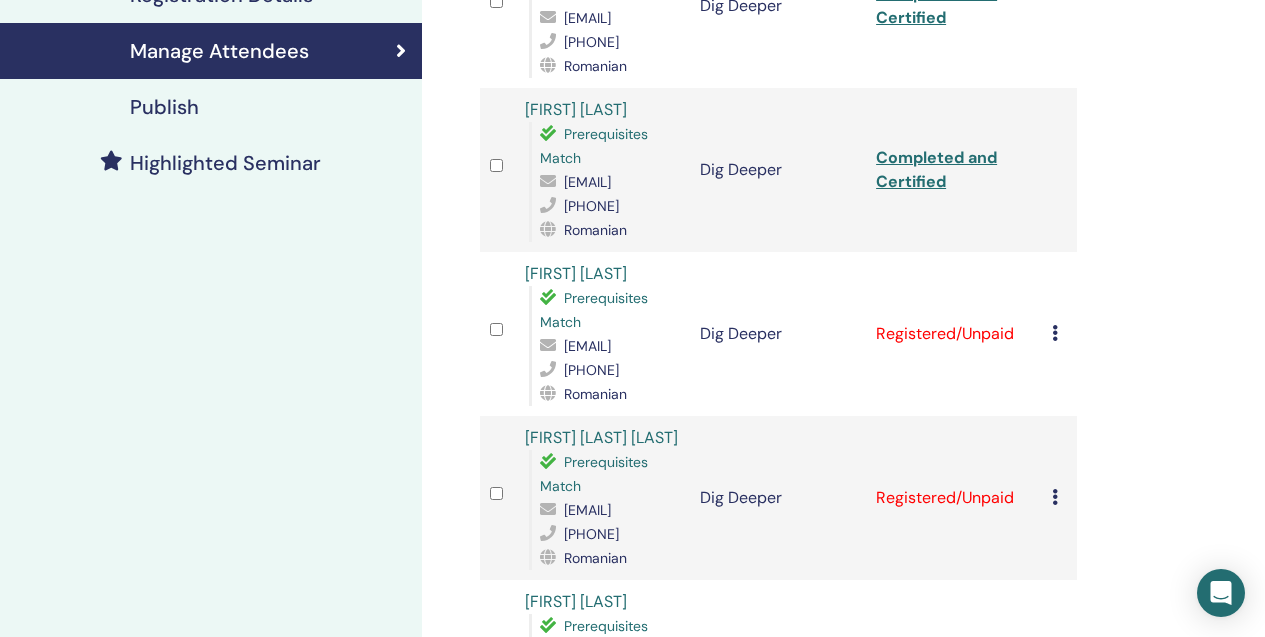 scroll, scrollTop: 442, scrollLeft: 0, axis: vertical 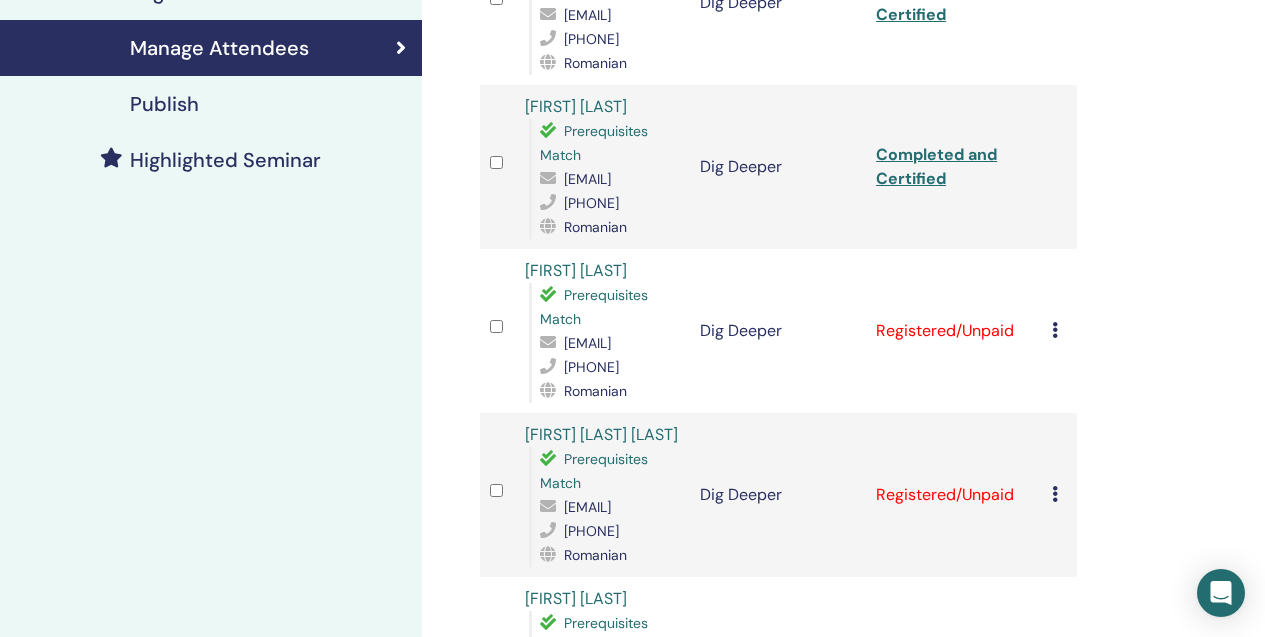 click at bounding box center (1055, 330) 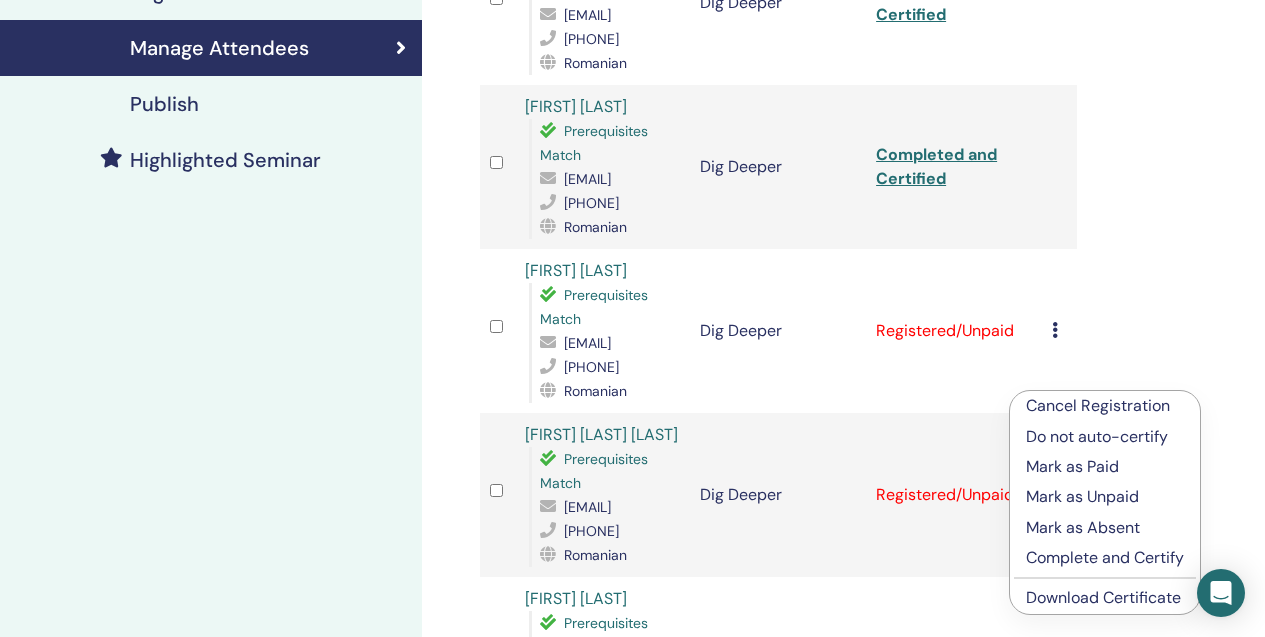 click on "Complete and Certify" at bounding box center [1105, 558] 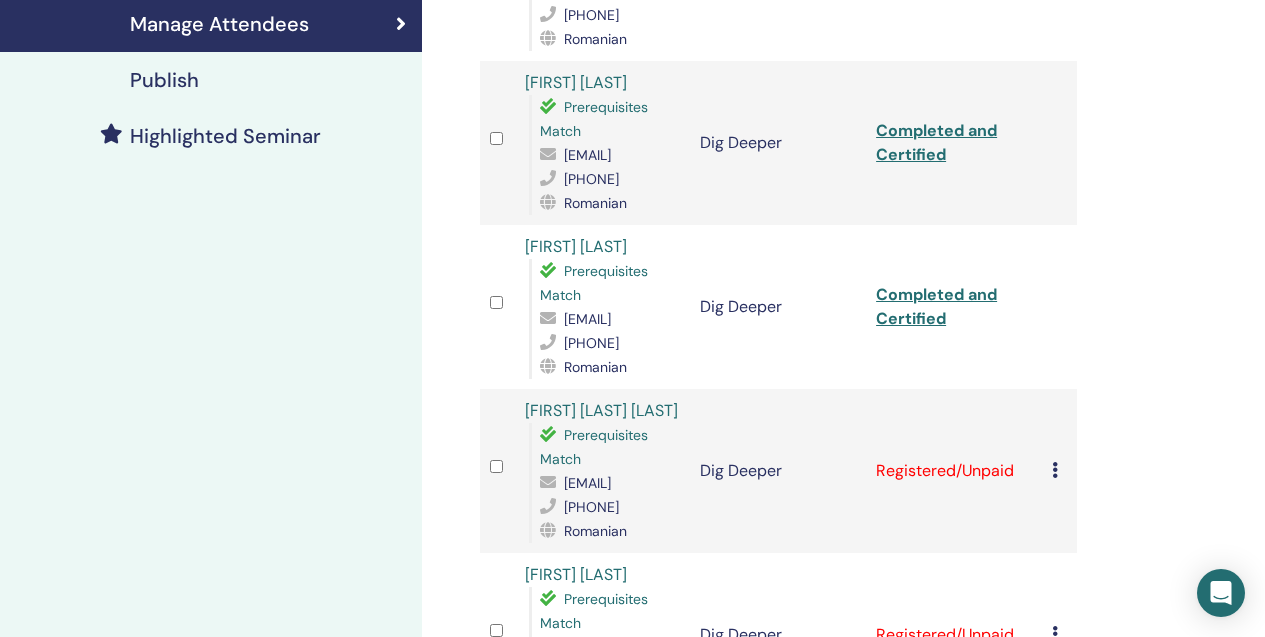 scroll, scrollTop: 575, scrollLeft: 0, axis: vertical 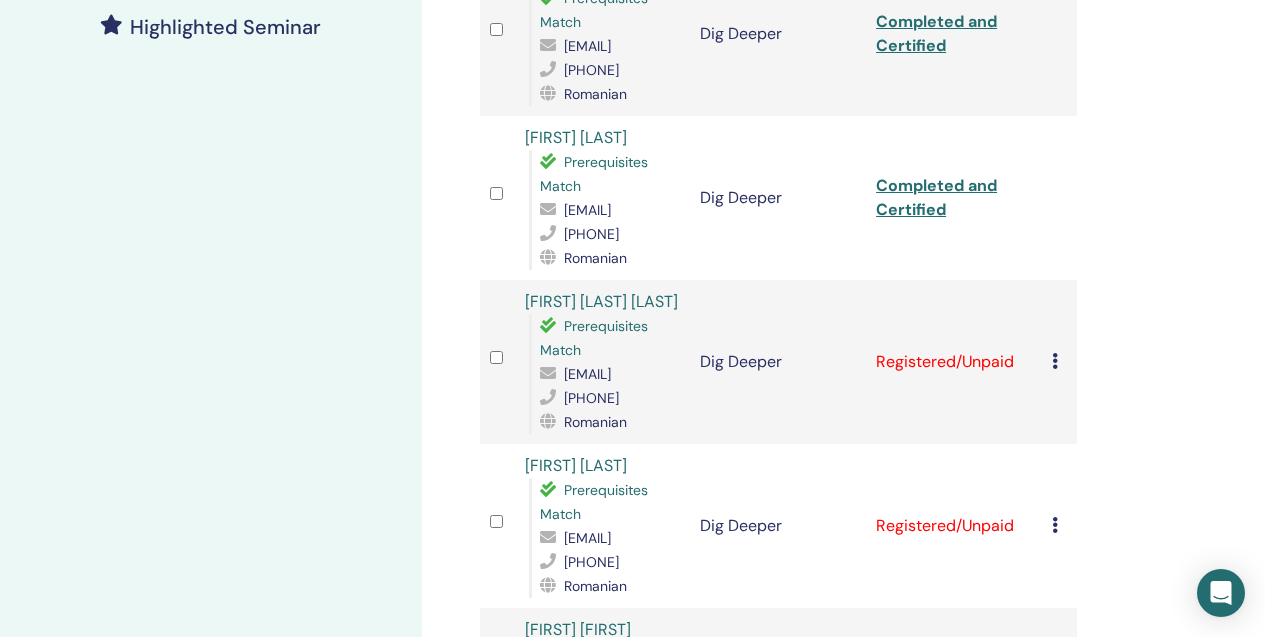 click on "Cancel Registration Do not auto-certify Mark as Paid Mark as Unpaid Mark as Absent Complete and Certify Download Certificate" at bounding box center [1059, 362] 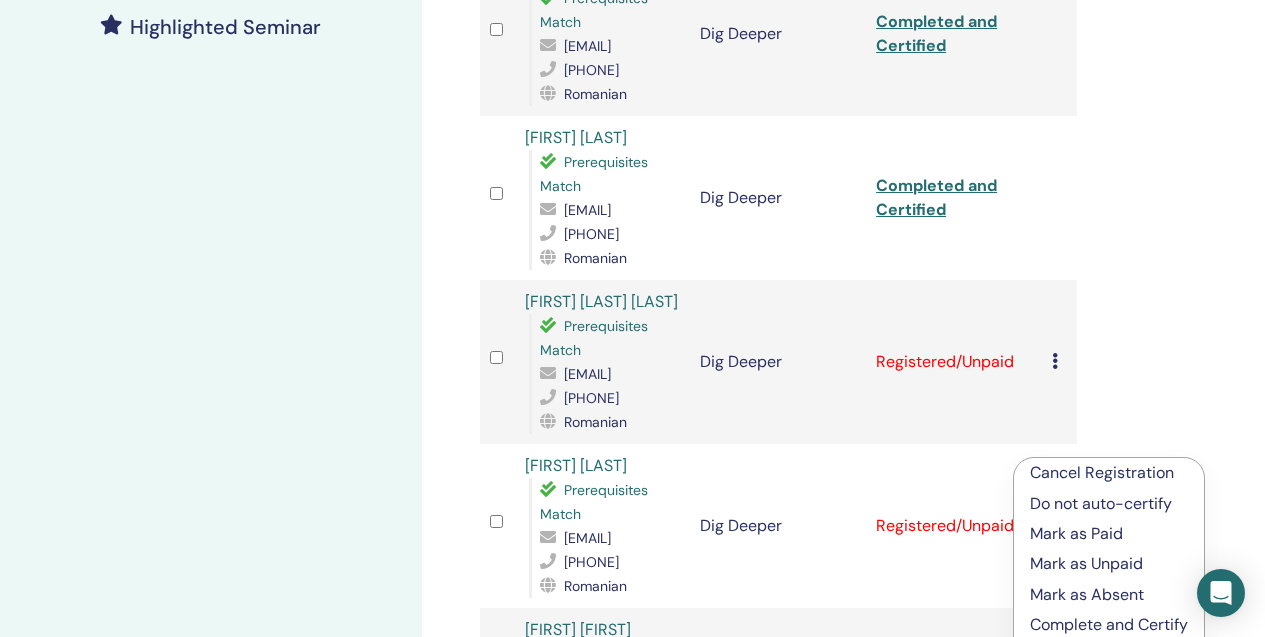 click on "Complete and Certify" at bounding box center [1109, 625] 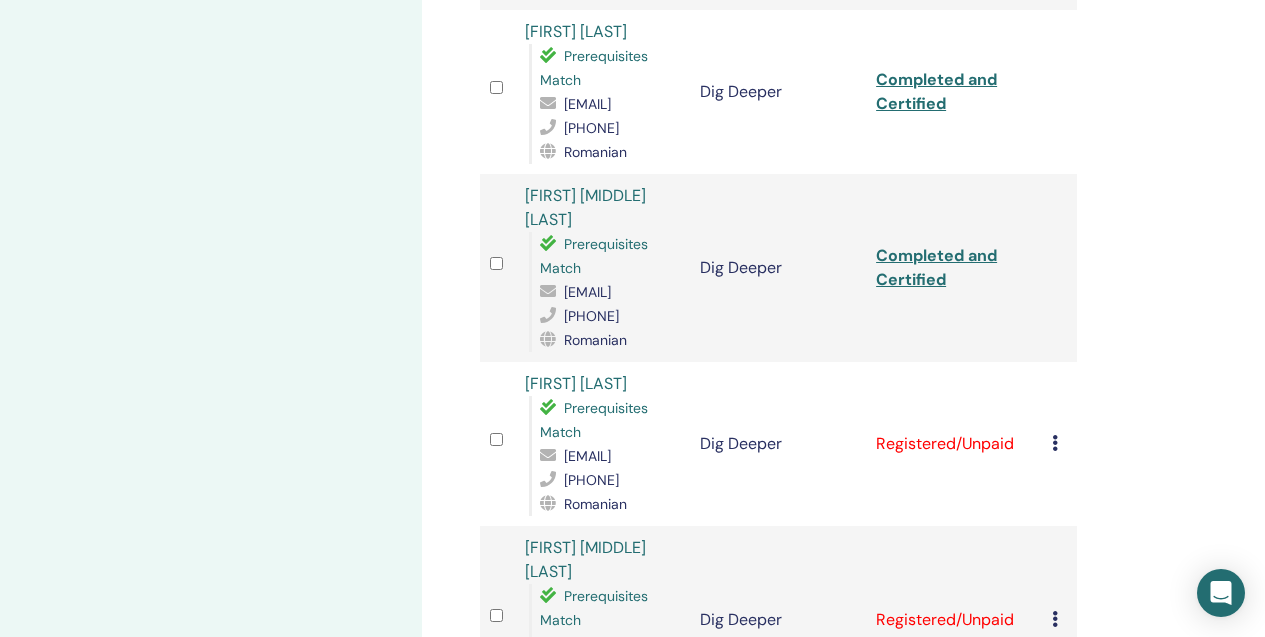 scroll, scrollTop: 733, scrollLeft: 0, axis: vertical 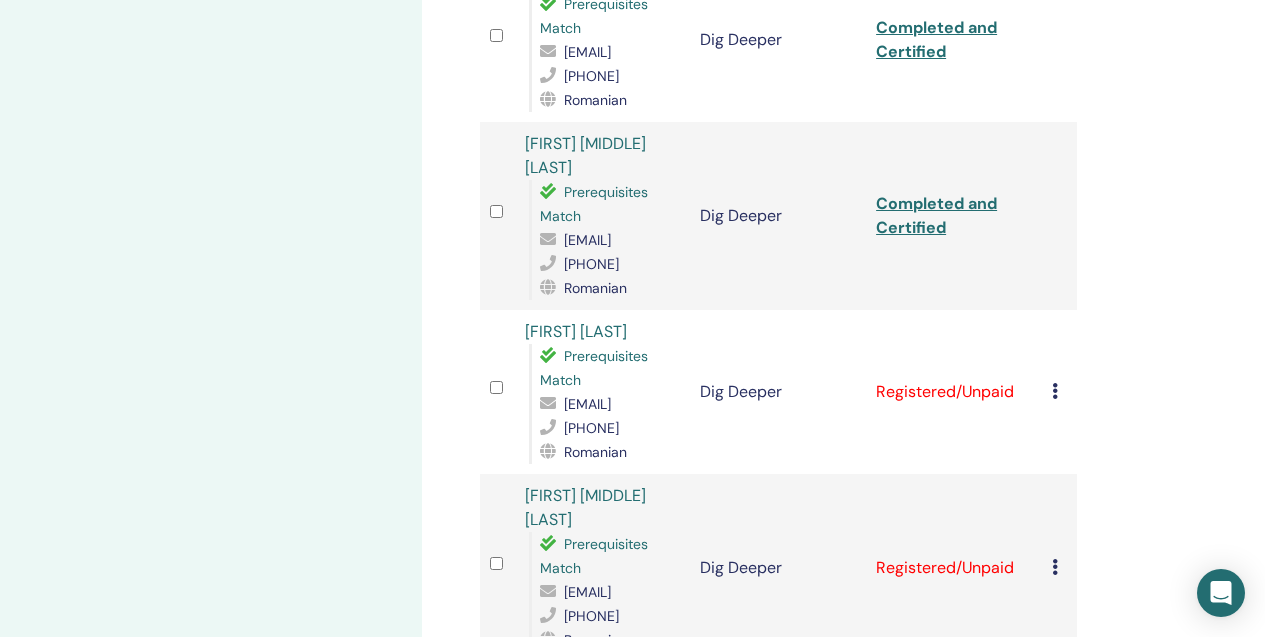 click at bounding box center (1055, 391) 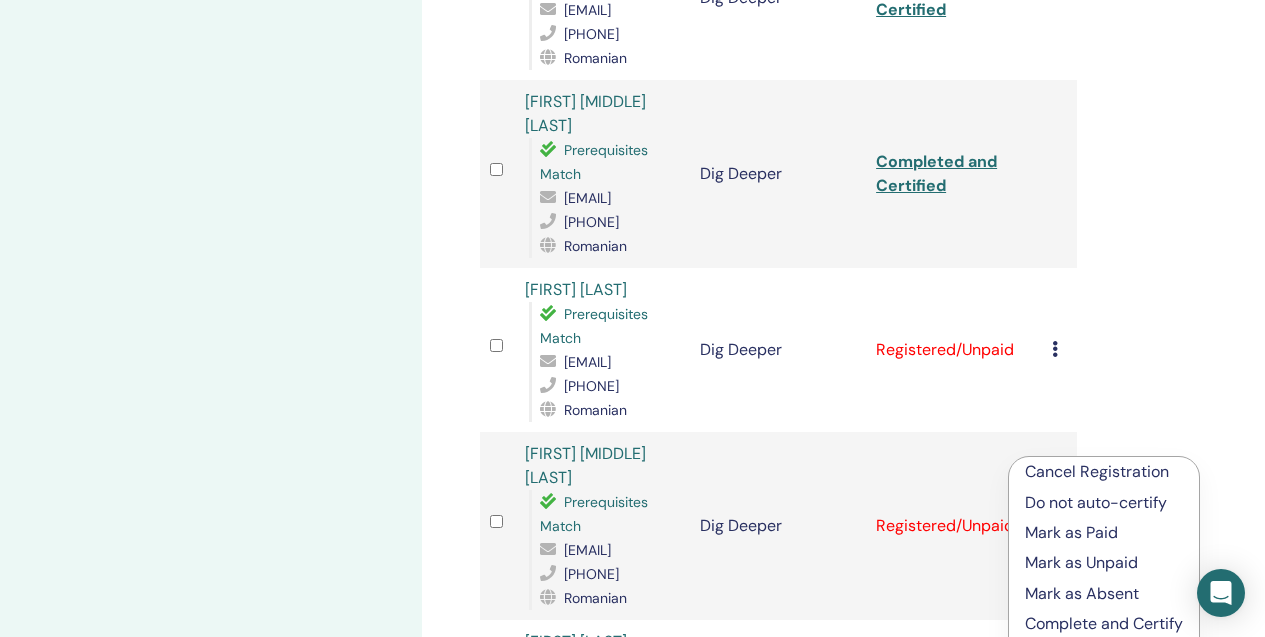 scroll, scrollTop: 817, scrollLeft: 0, axis: vertical 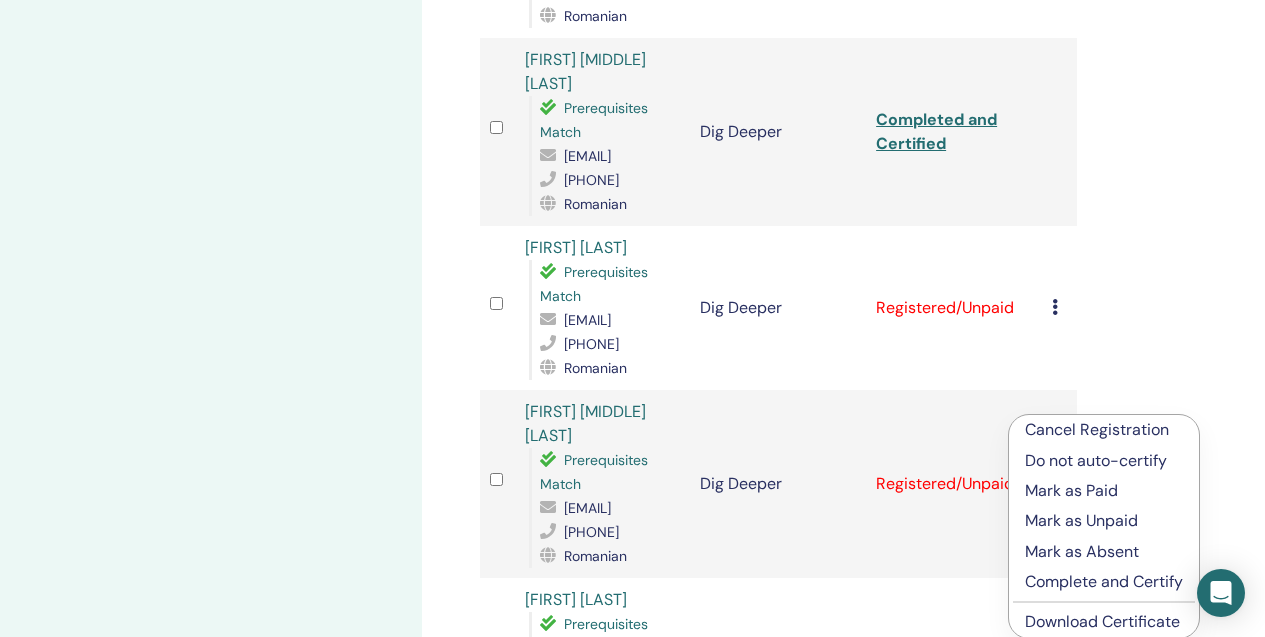 click on "Complete and Certify" at bounding box center [1104, 582] 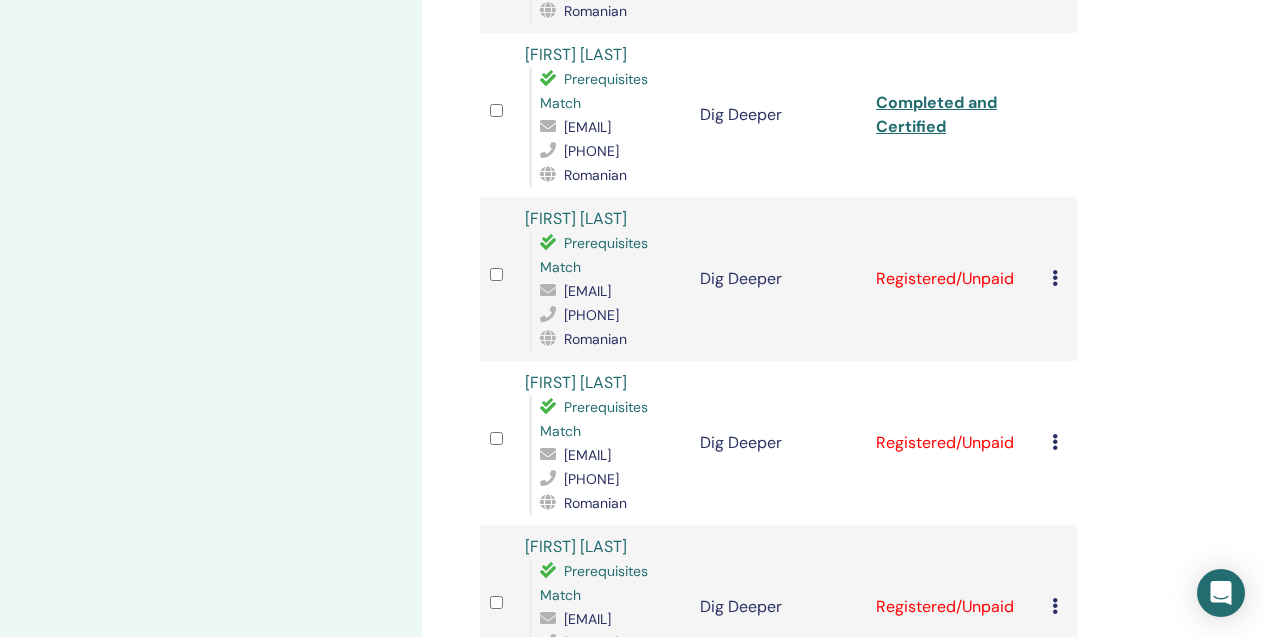 scroll, scrollTop: 998, scrollLeft: 0, axis: vertical 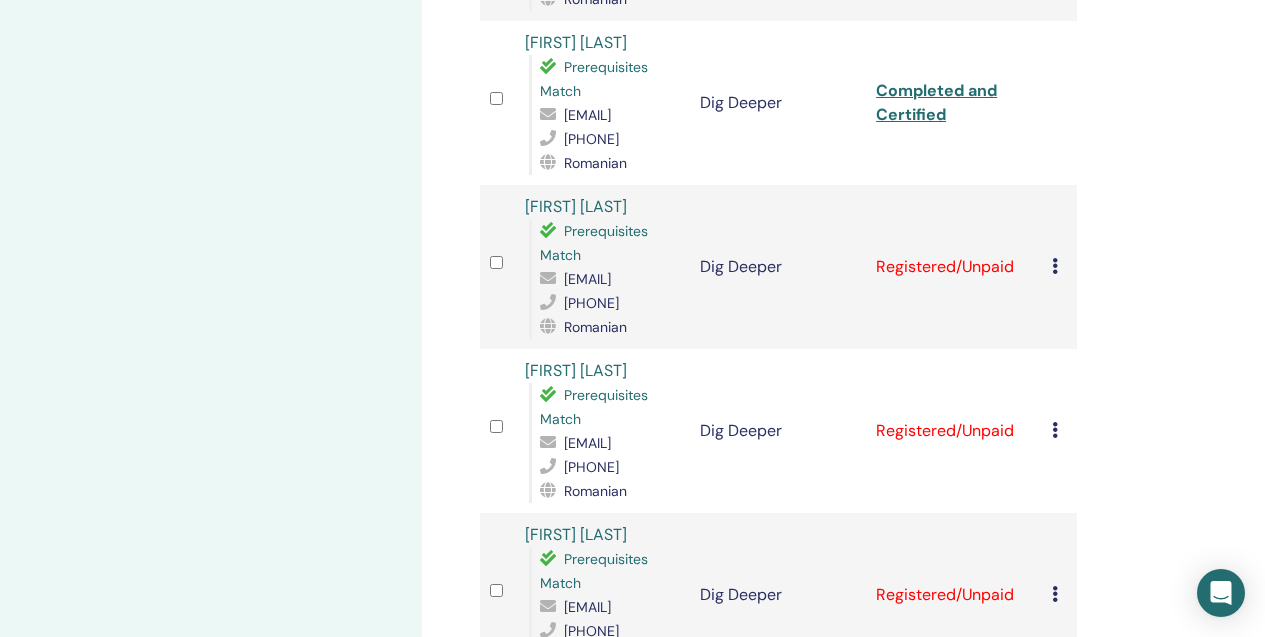 click at bounding box center (1055, 266) 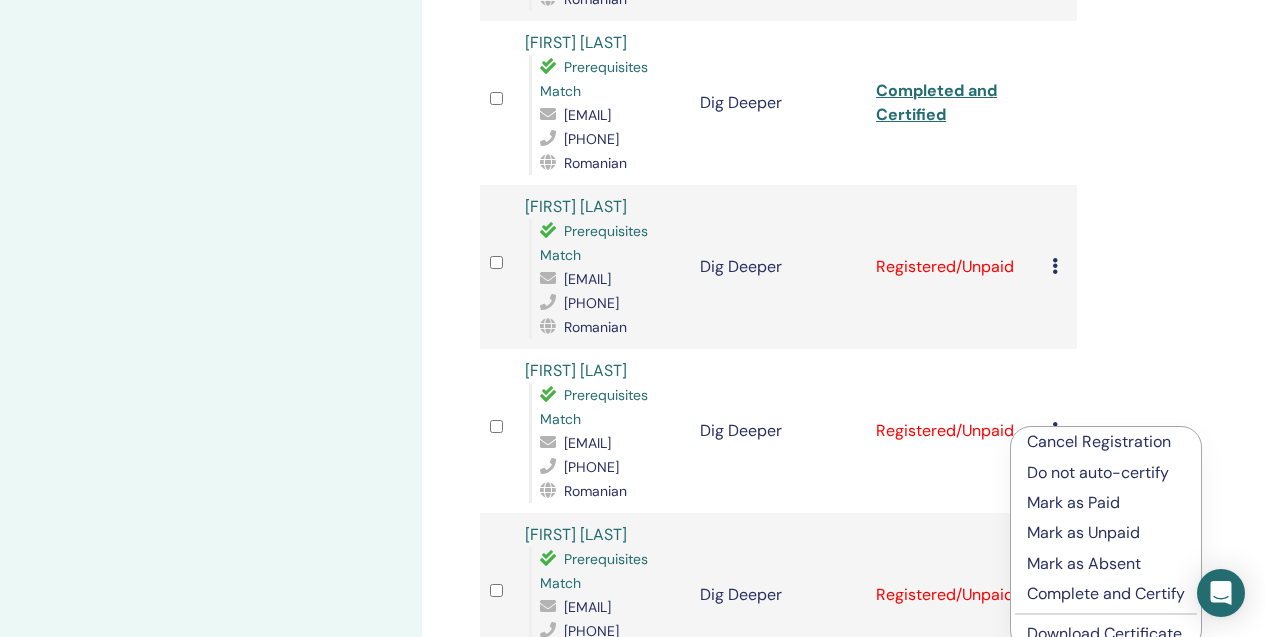 click on "Complete and Certify" at bounding box center (1106, 594) 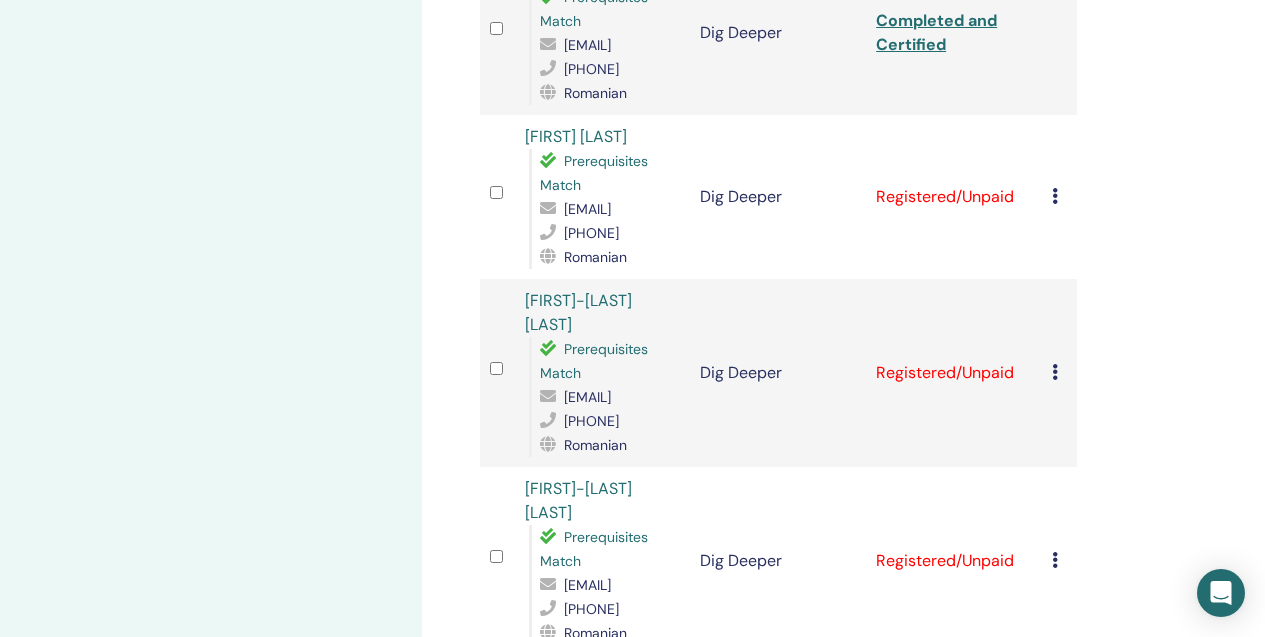 scroll, scrollTop: 1221, scrollLeft: 0, axis: vertical 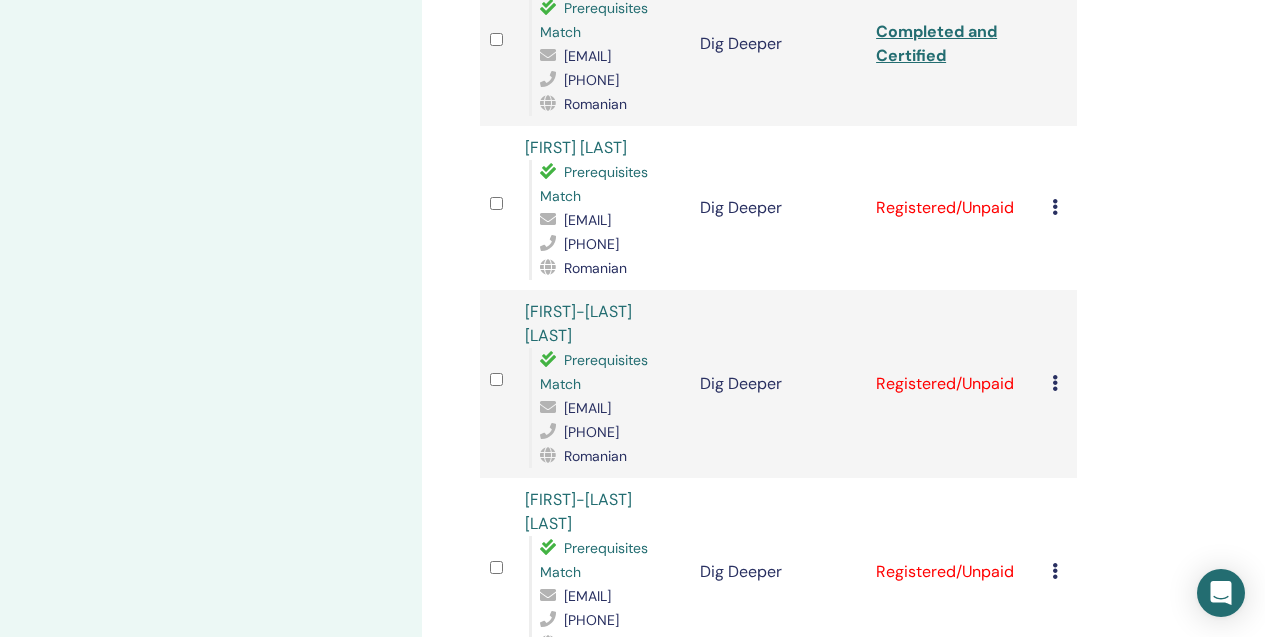 click at bounding box center (1055, 207) 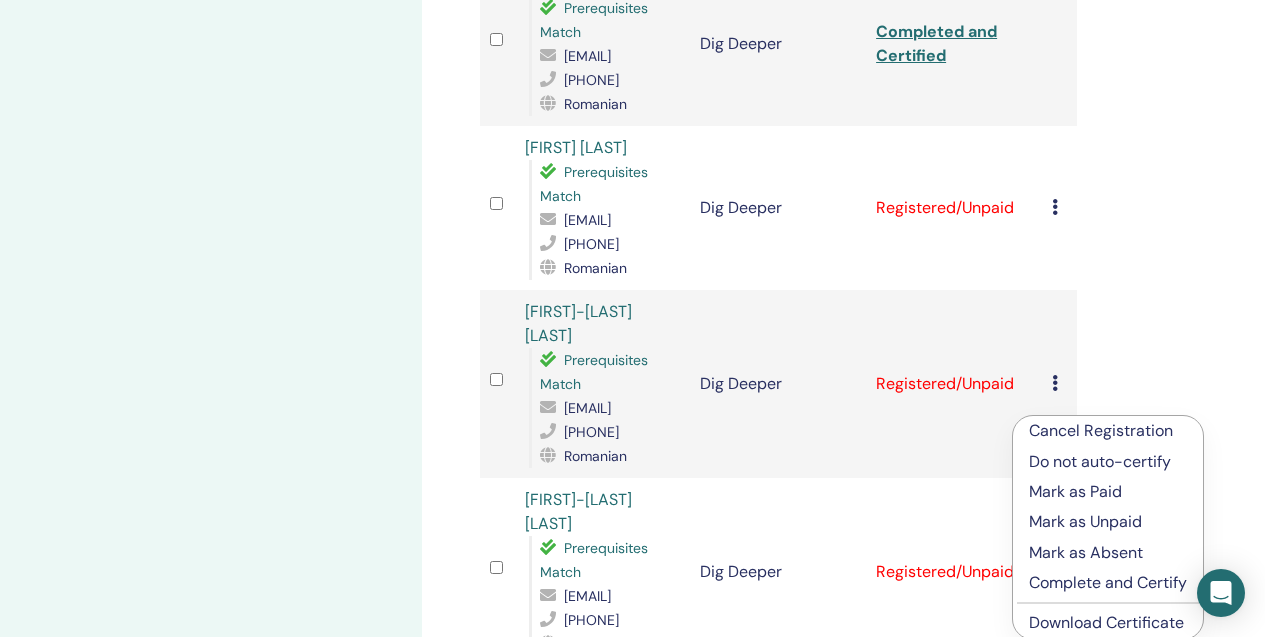 click on "Complete and Certify" at bounding box center [1108, 583] 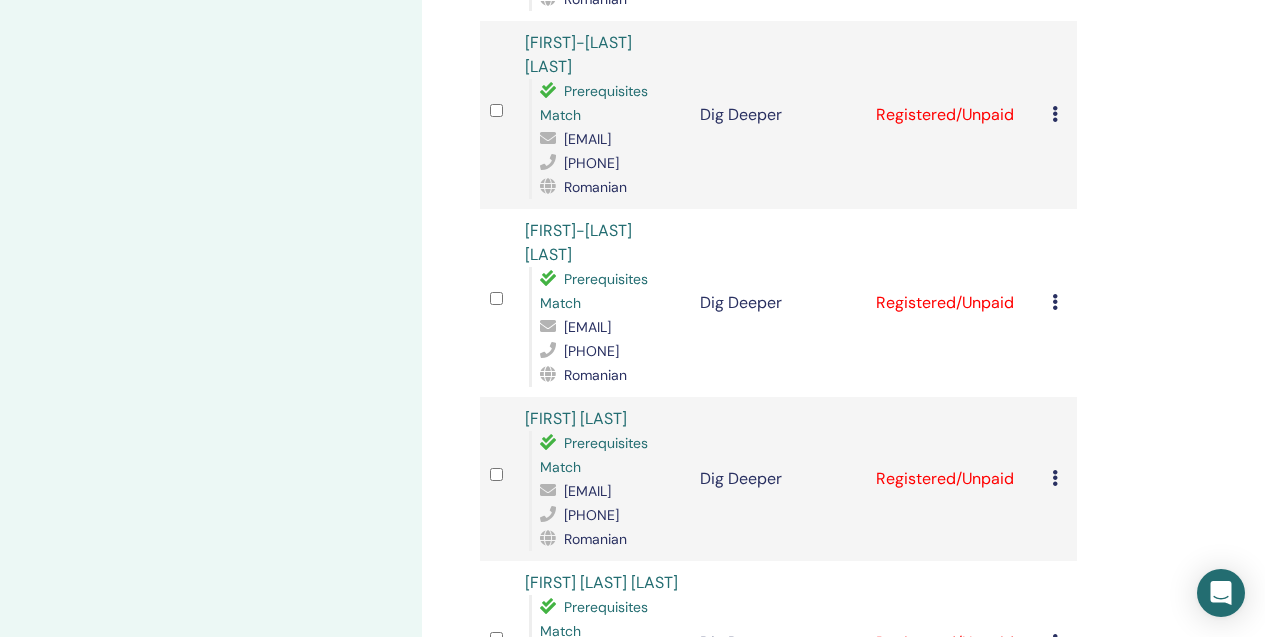scroll, scrollTop: 1533, scrollLeft: 0, axis: vertical 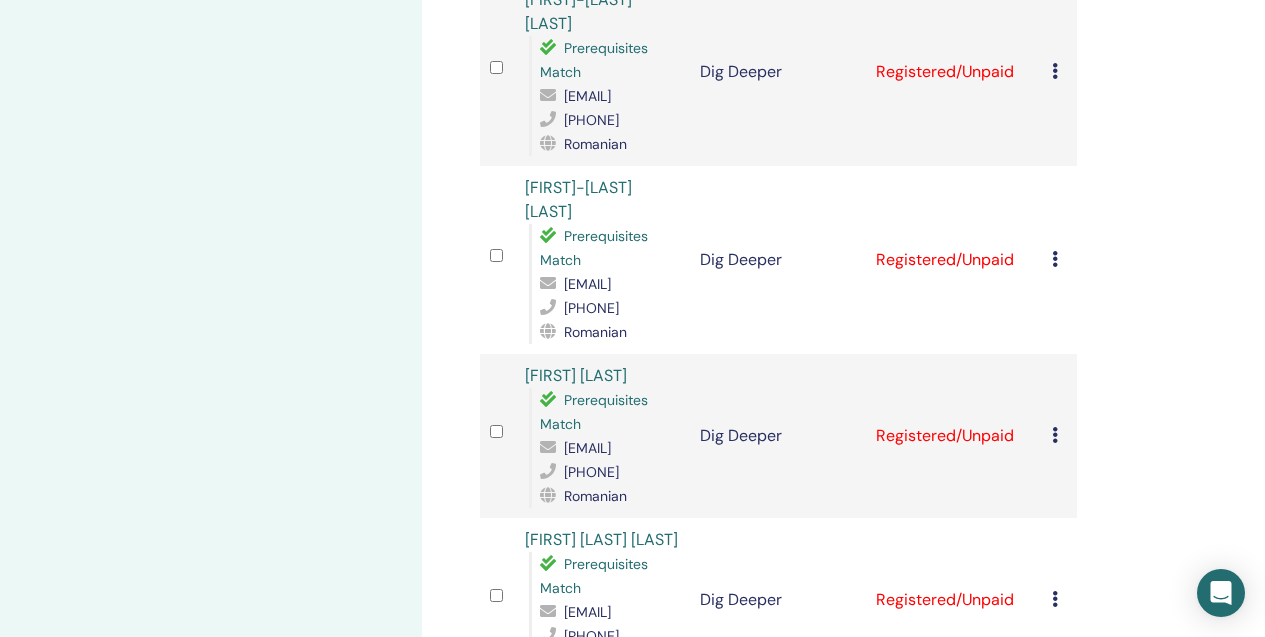 click on "Cancel Registration Do not auto-certify Mark as Paid Mark as Unpaid Mark as Absent Complete and Certify Download Certificate" at bounding box center (1059, 72) 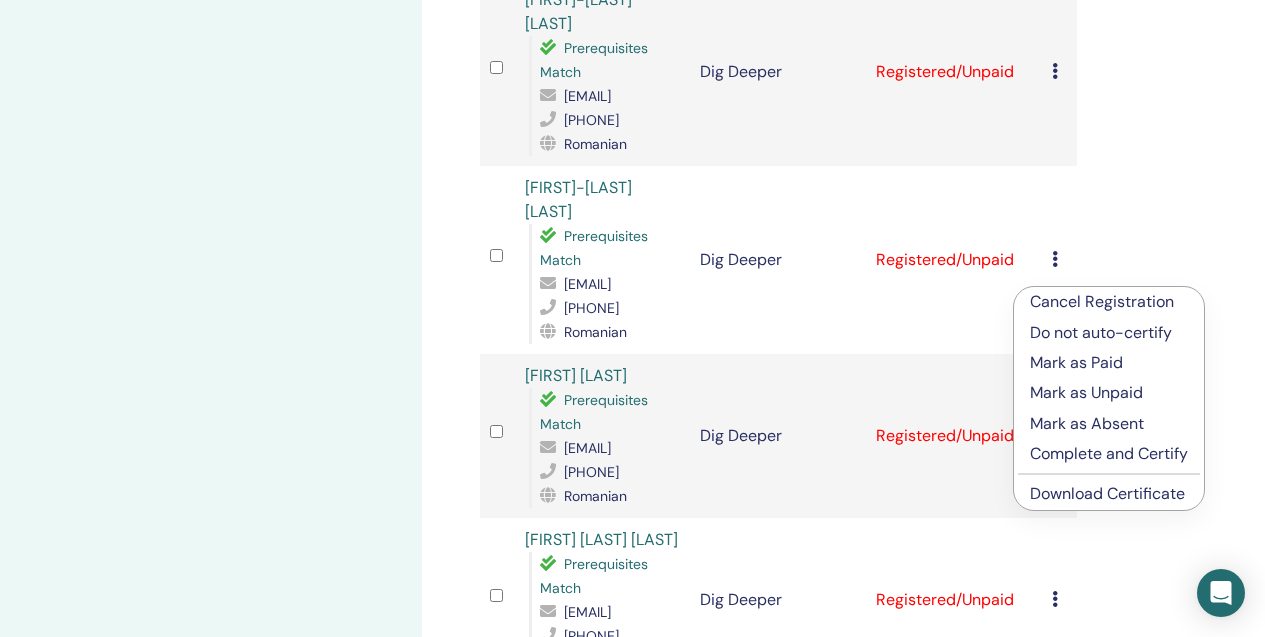 click on "Complete and Certify" at bounding box center (1109, 454) 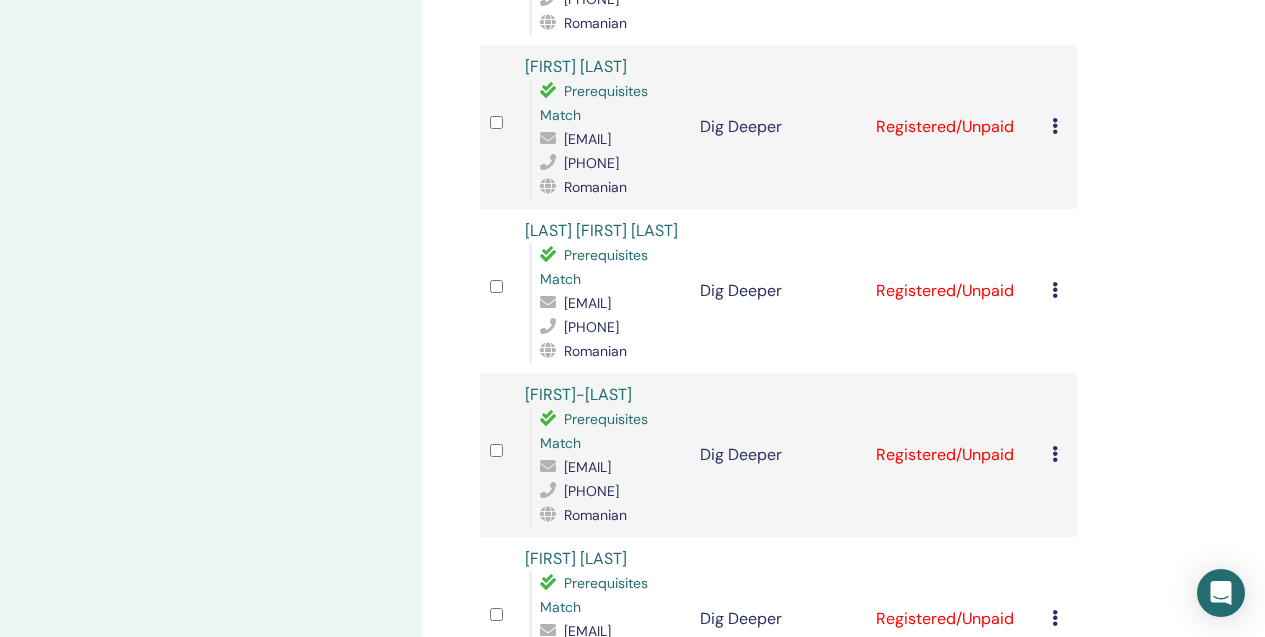 scroll, scrollTop: 1798, scrollLeft: 0, axis: vertical 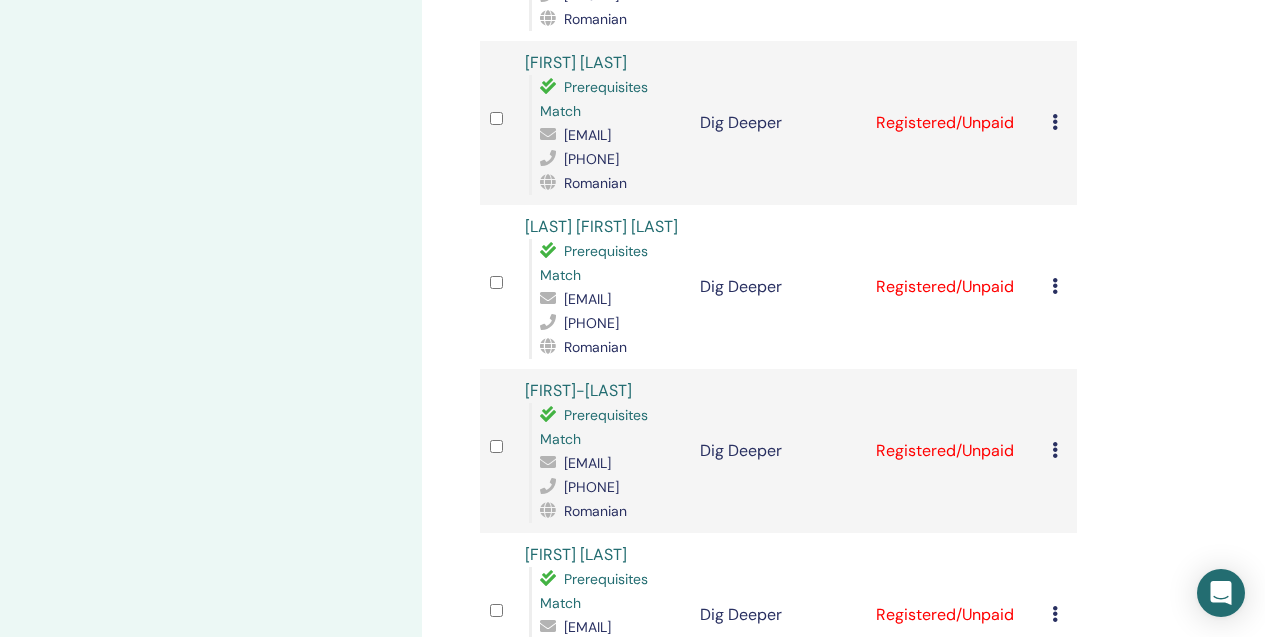 click at bounding box center (1055, -42) 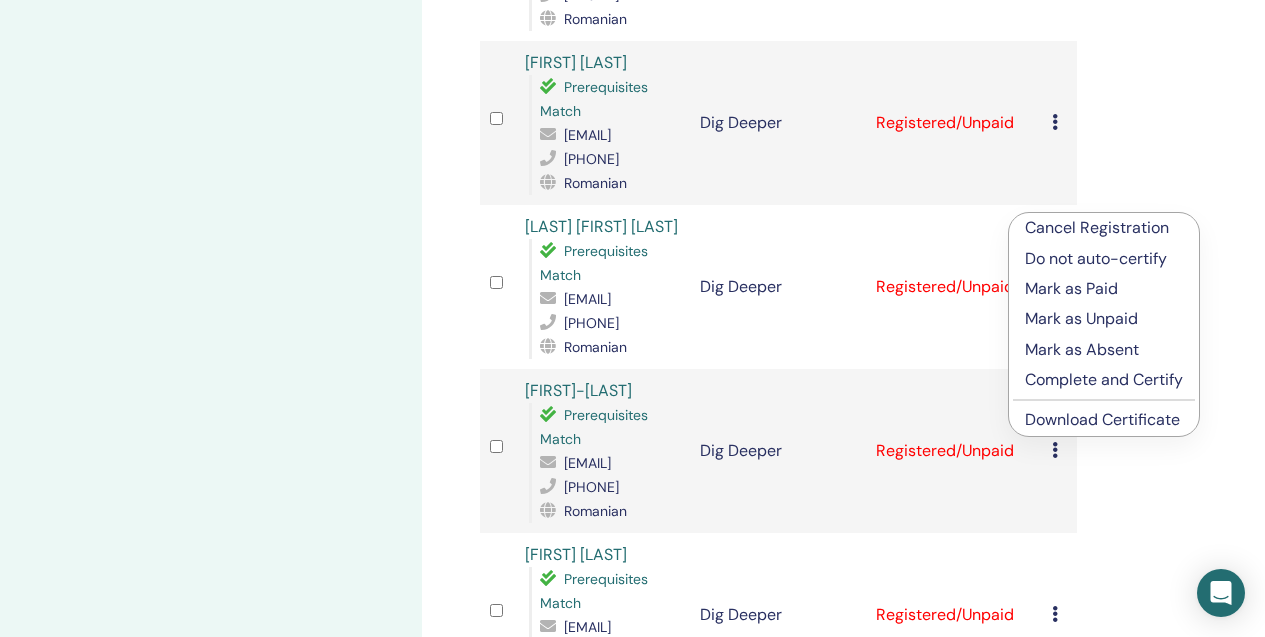click on "Complete and Certify" at bounding box center [1104, 380] 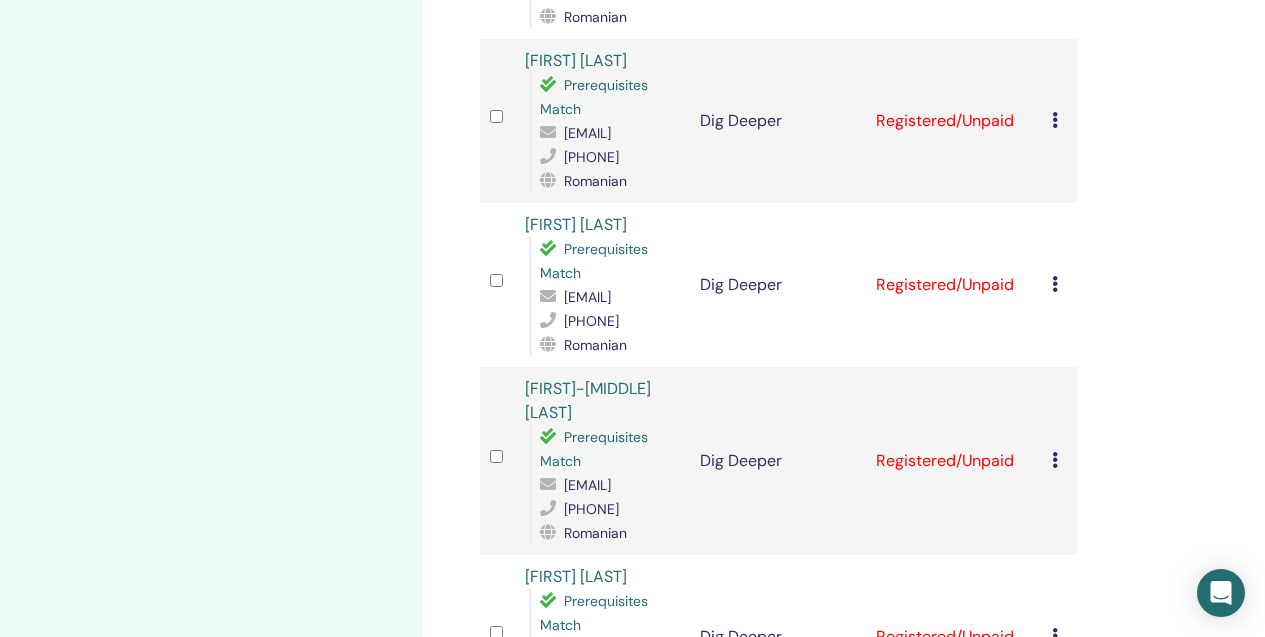 scroll, scrollTop: 1911, scrollLeft: 0, axis: vertical 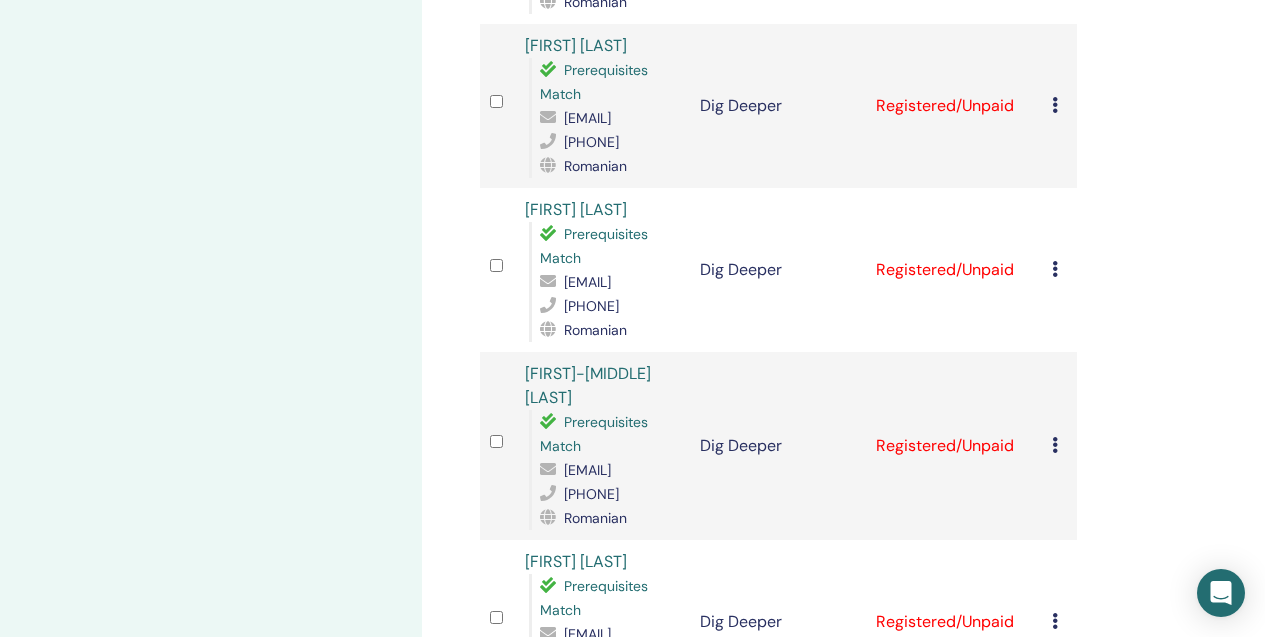 click on "Cancel Registration Do not auto-certify Mark as Paid Mark as Unpaid Mark as Absent Complete and Certify Download Certificate" at bounding box center [1059, 106] 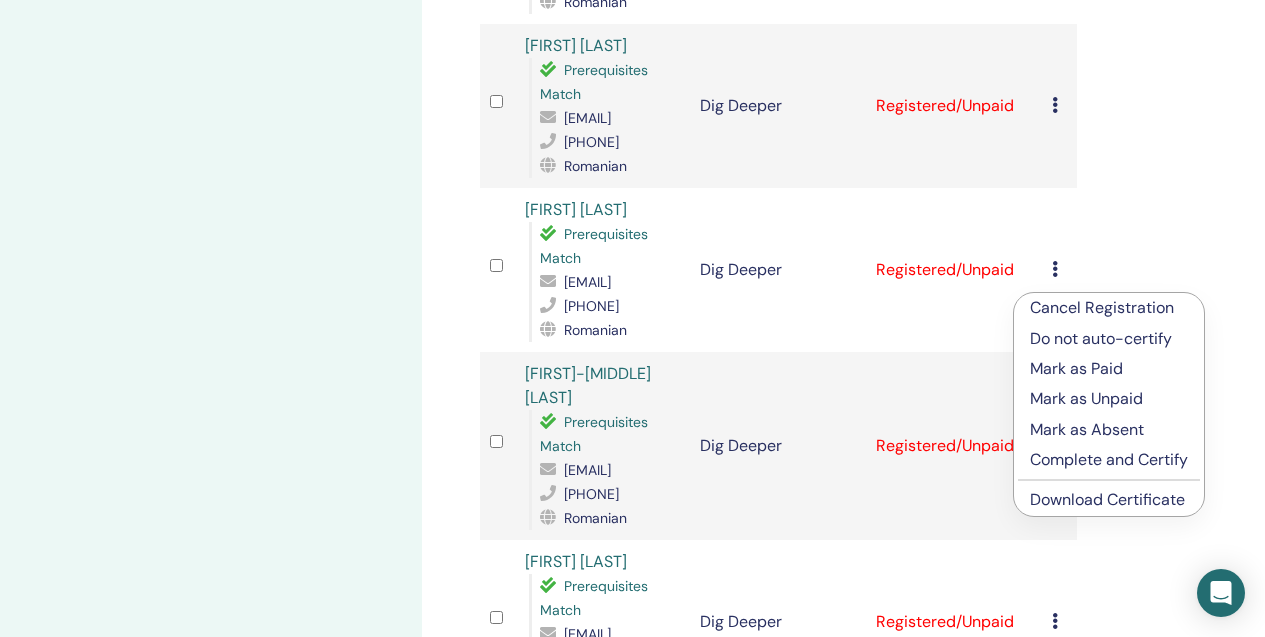 click on "Complete and Certify" at bounding box center (1109, 460) 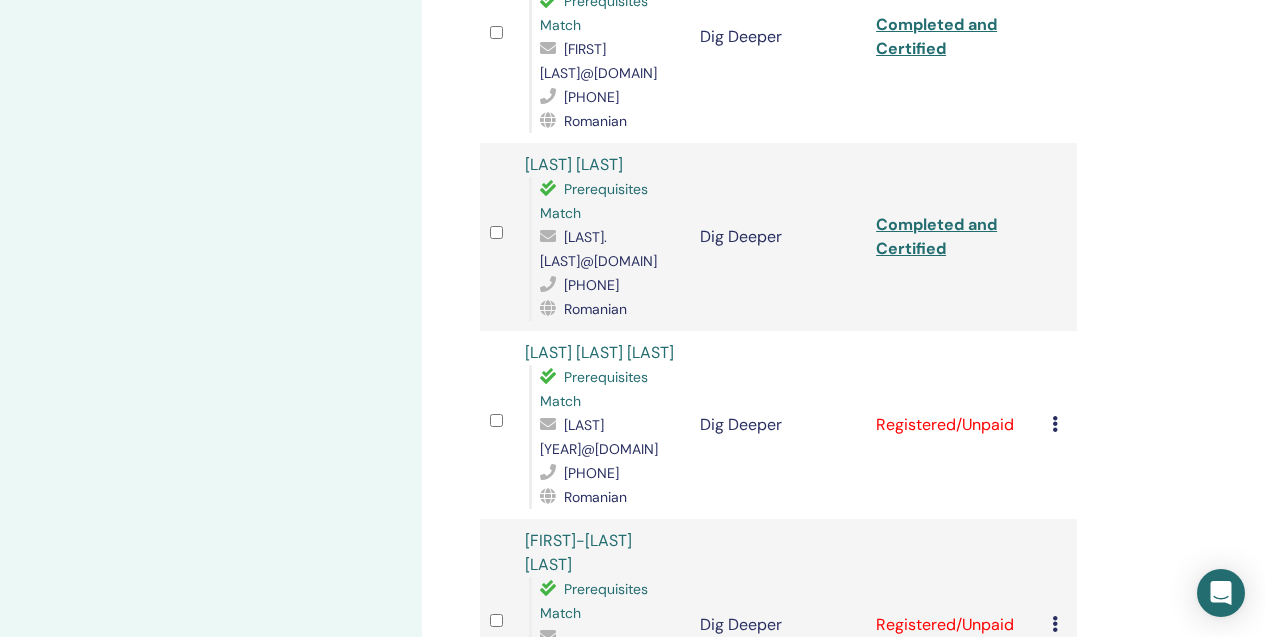 scroll, scrollTop: 1973, scrollLeft: 0, axis: vertical 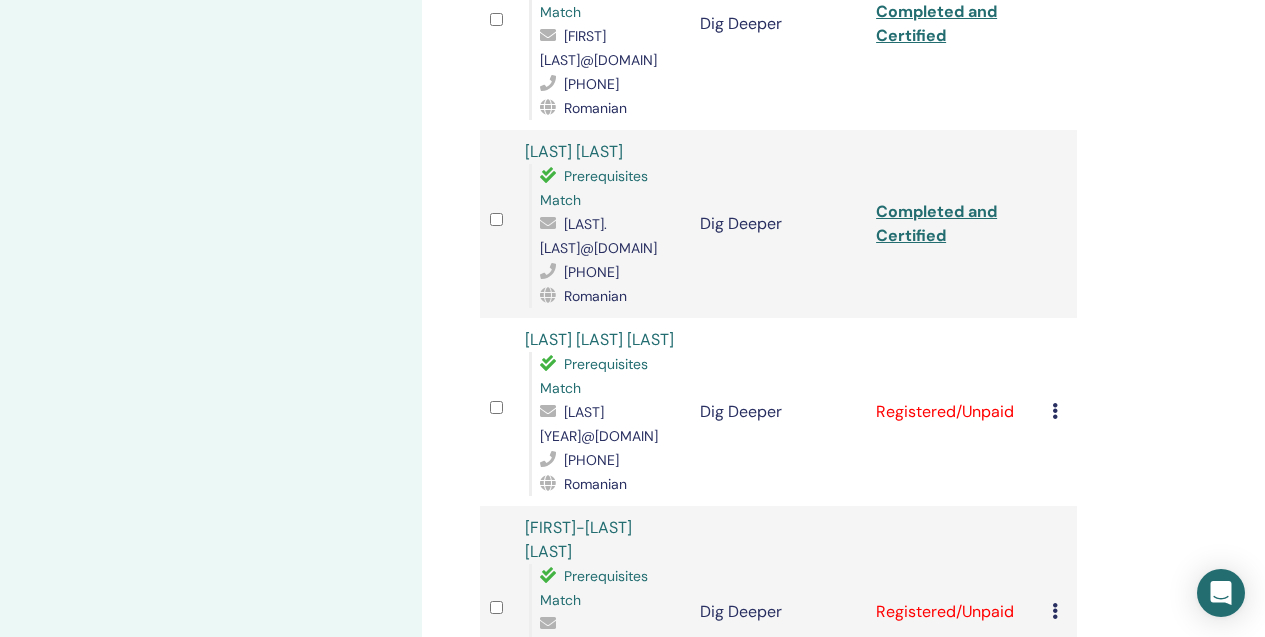 click at bounding box center [1055, 411] 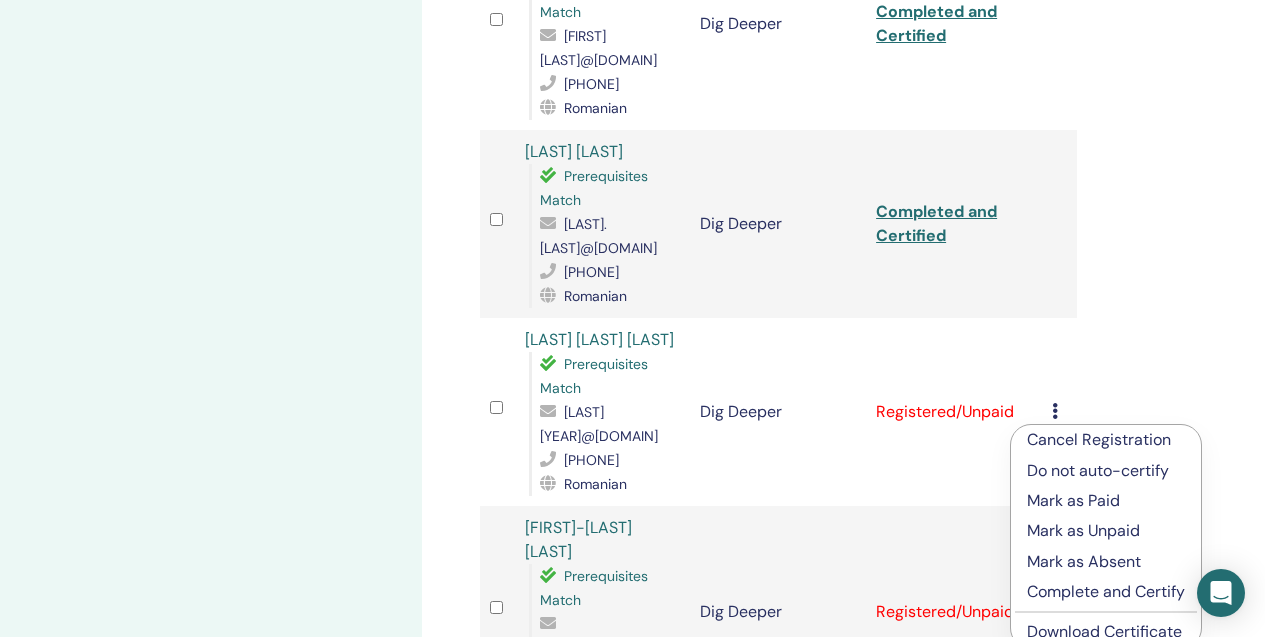 click on "Complete and Certify" at bounding box center [1106, 592] 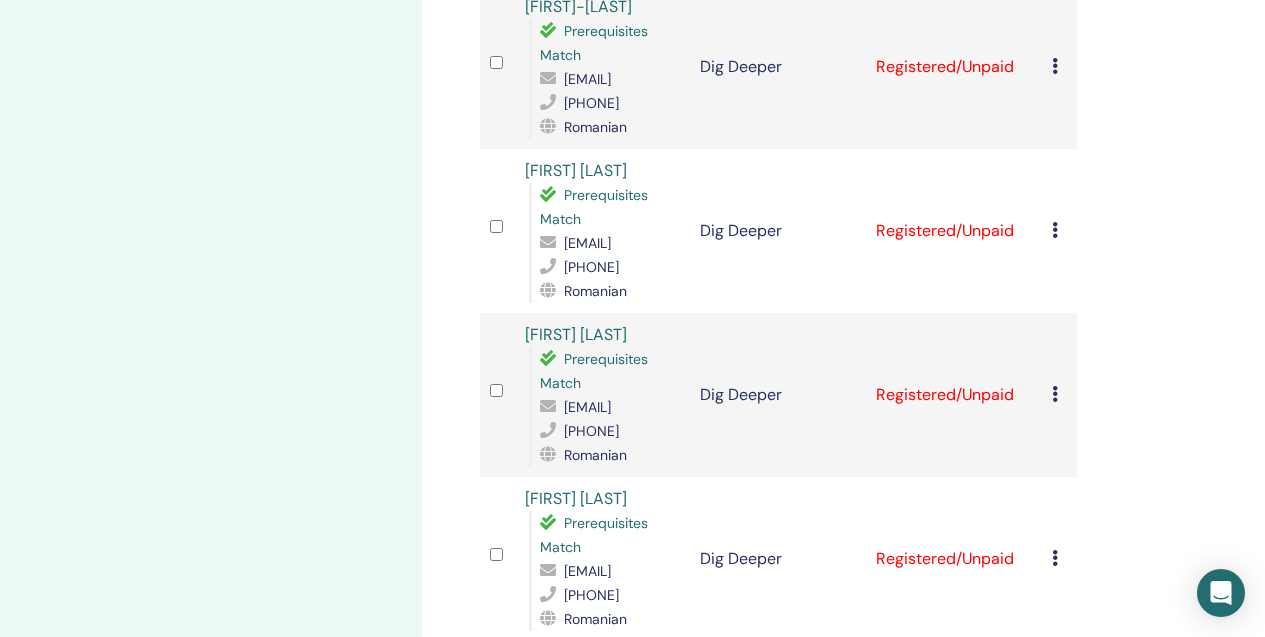scroll, scrollTop: 2292, scrollLeft: 0, axis: vertical 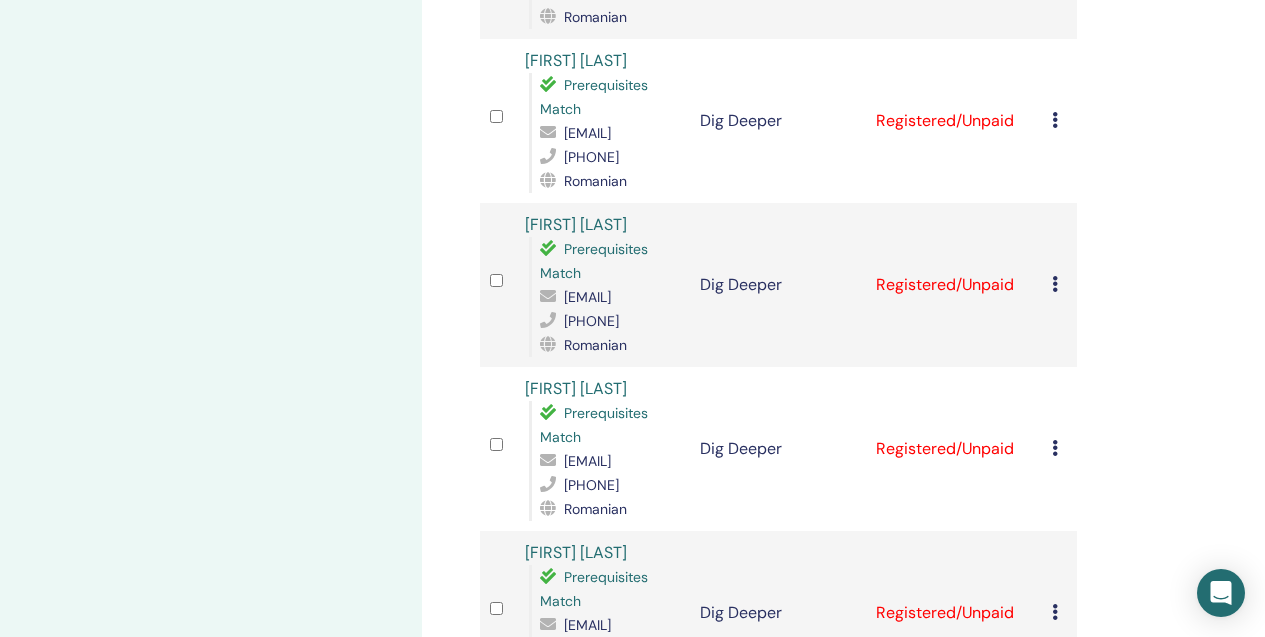 click at bounding box center (1055, -44) 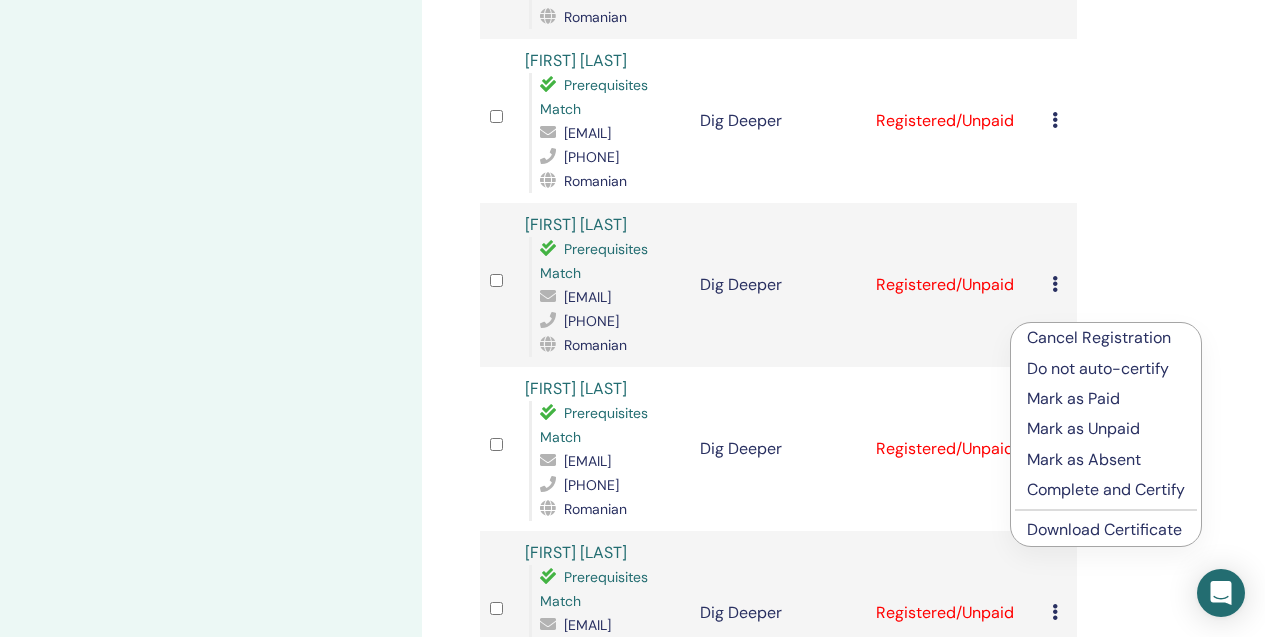 click on "Complete and Certify" at bounding box center [1106, 490] 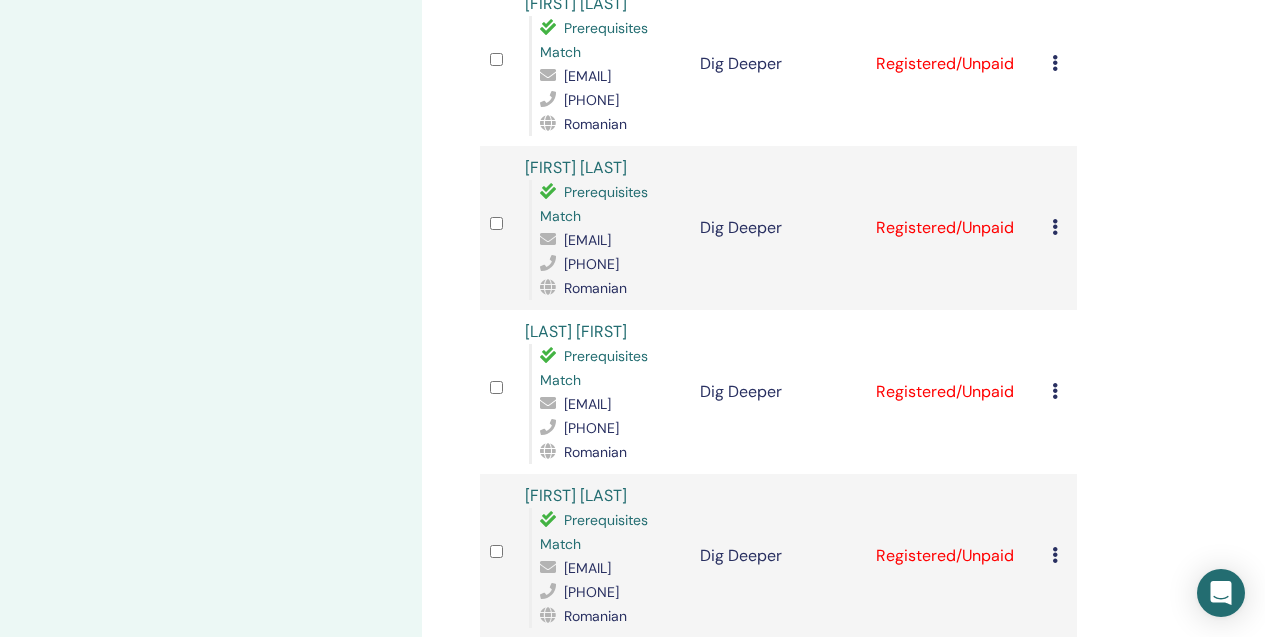 scroll, scrollTop: 2490, scrollLeft: 0, axis: vertical 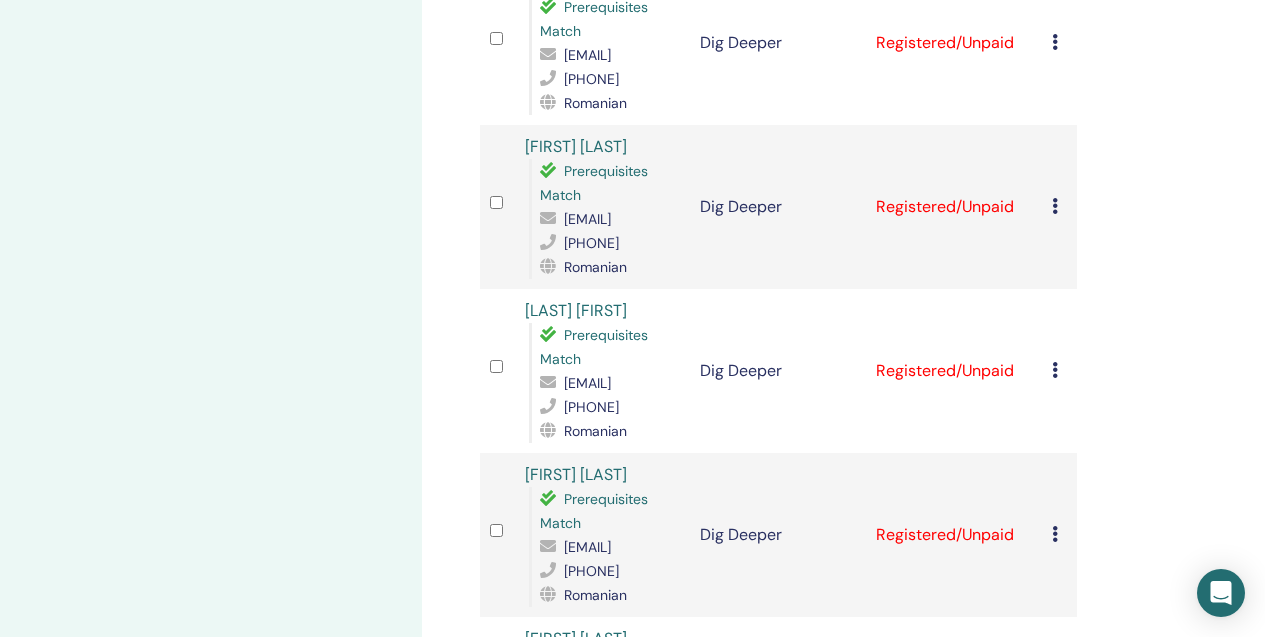 click on "Cancel Registration Do not auto-certify Mark as Paid Mark as Unpaid Mark as Absent Complete and Certify Download Certificate" at bounding box center (1059, 43) 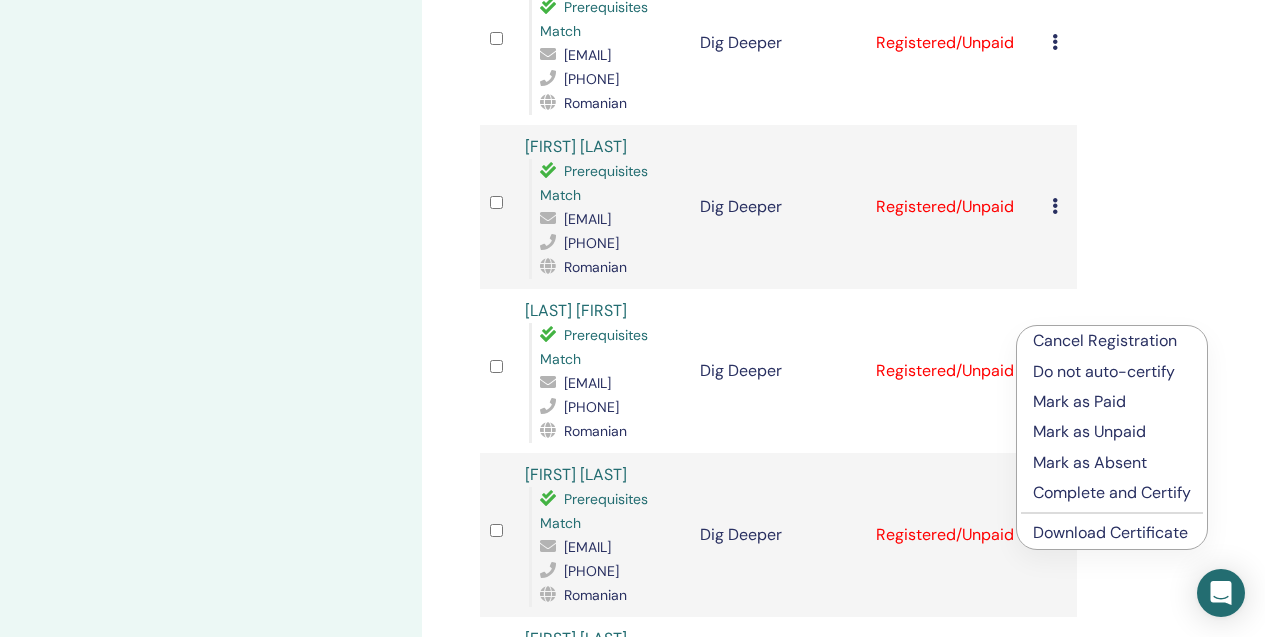 click on "Complete and Certify" at bounding box center [1112, 493] 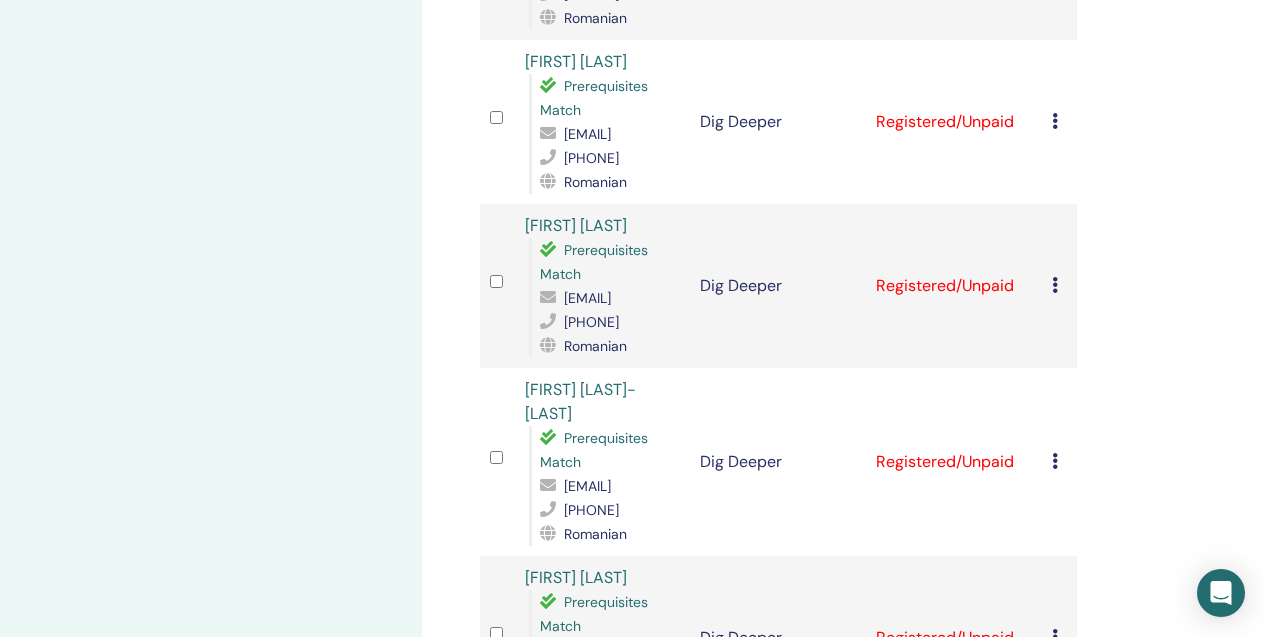 scroll, scrollTop: 2666, scrollLeft: 0, axis: vertical 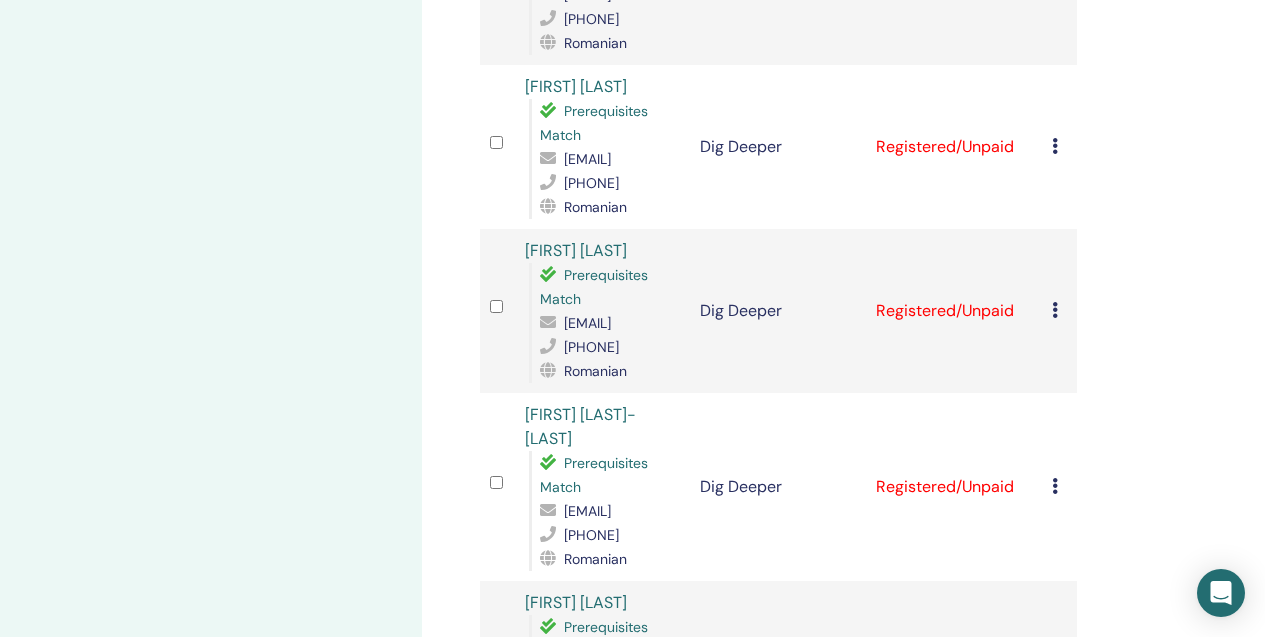 click on "Cancel Registration Do not auto-certify Mark as Paid Mark as Unpaid Mark as Absent Complete and Certify Download Certificate" at bounding box center (1059, -17) 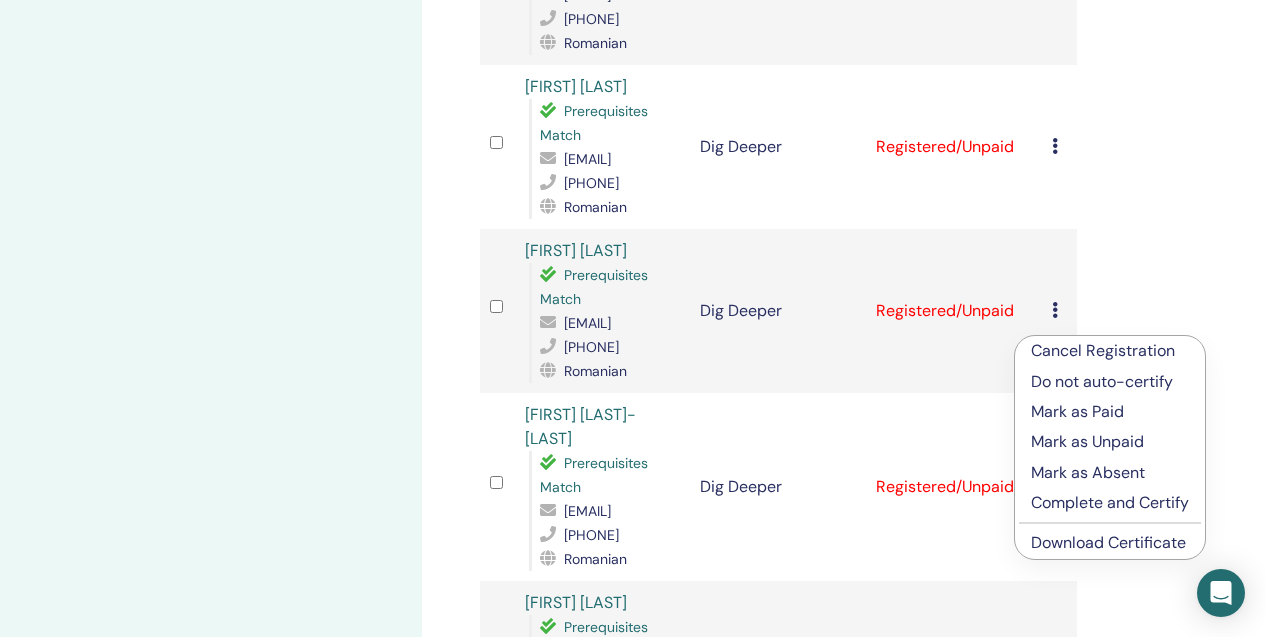 click on "Complete and Certify" at bounding box center (1110, 503) 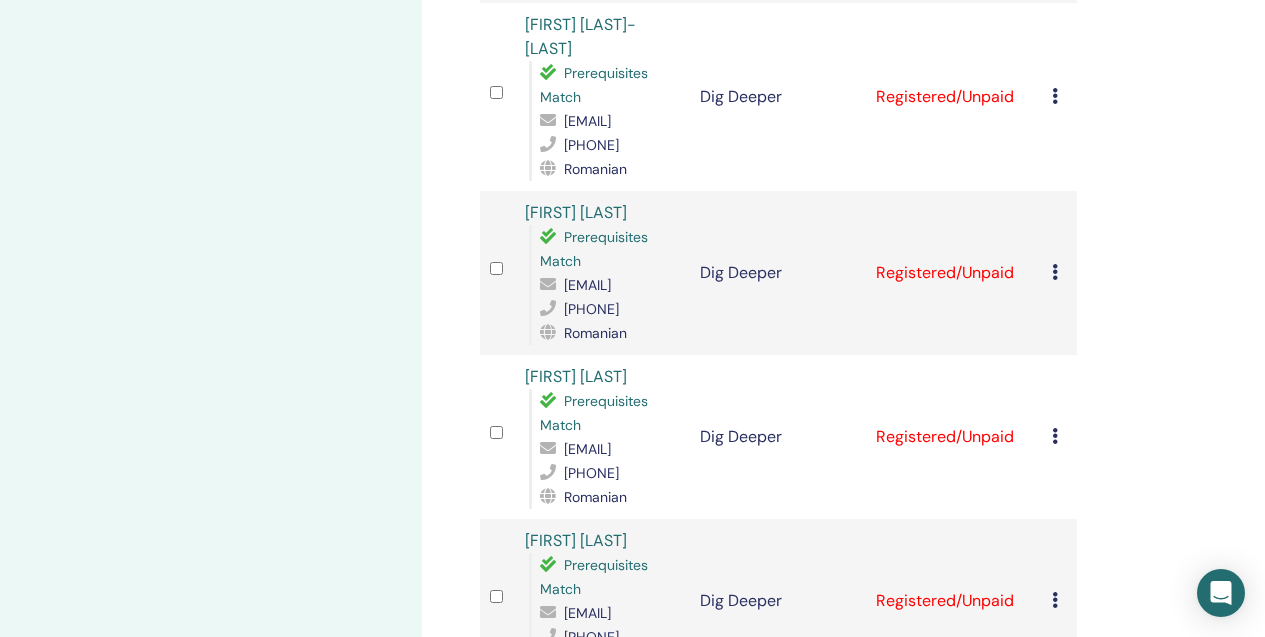 scroll, scrollTop: 3051, scrollLeft: 0, axis: vertical 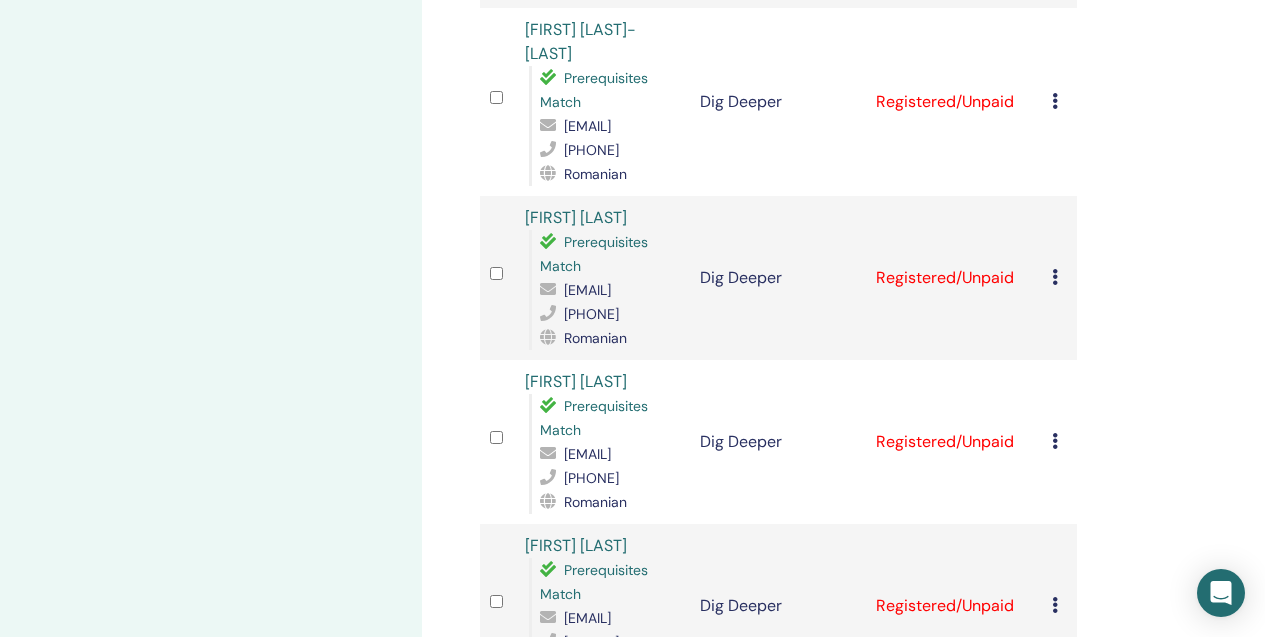 click at bounding box center [1055, -239] 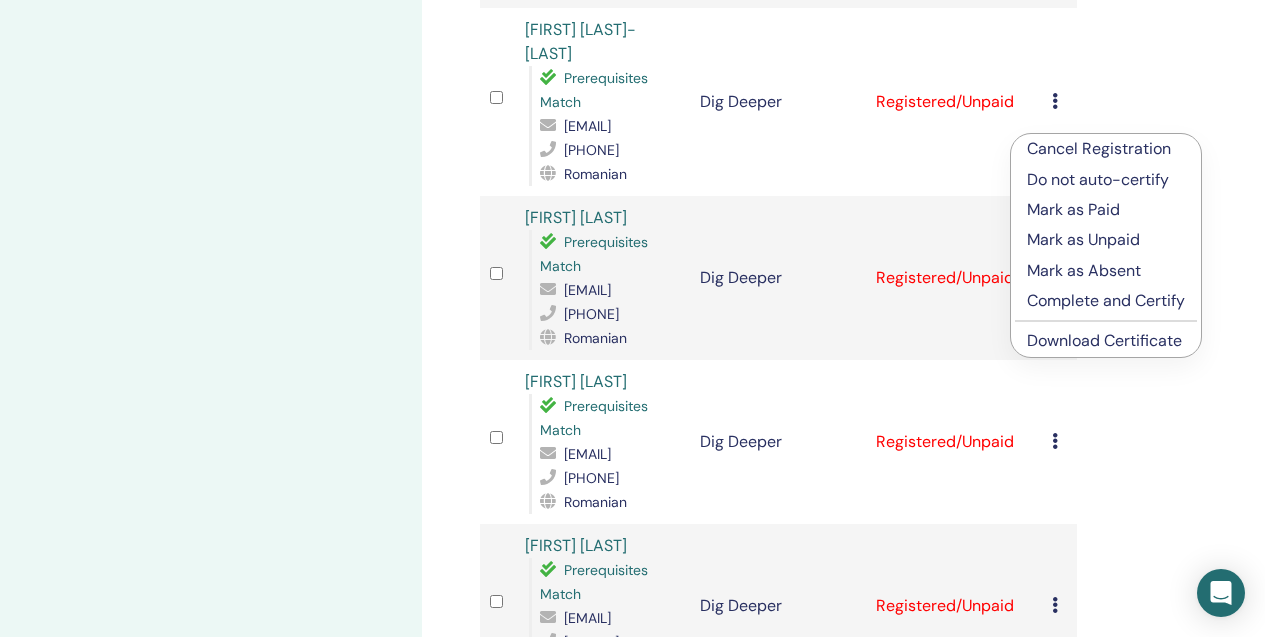 click on "Complete and Certify" at bounding box center (1106, 301) 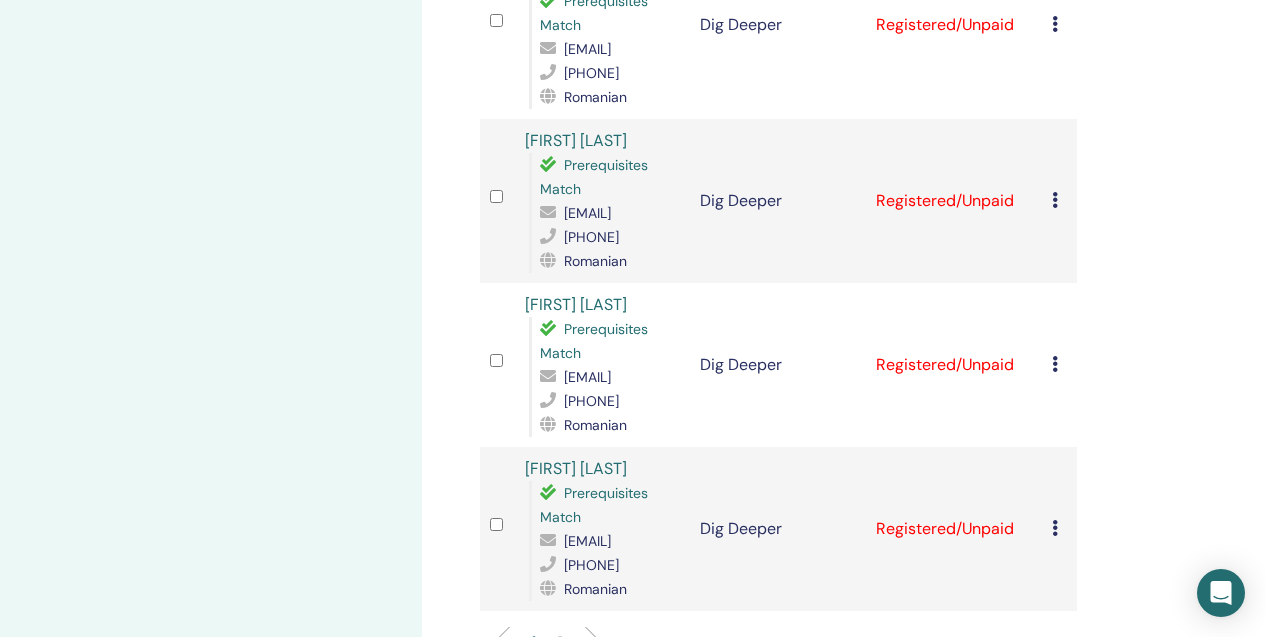 scroll, scrollTop: 3086, scrollLeft: 0, axis: vertical 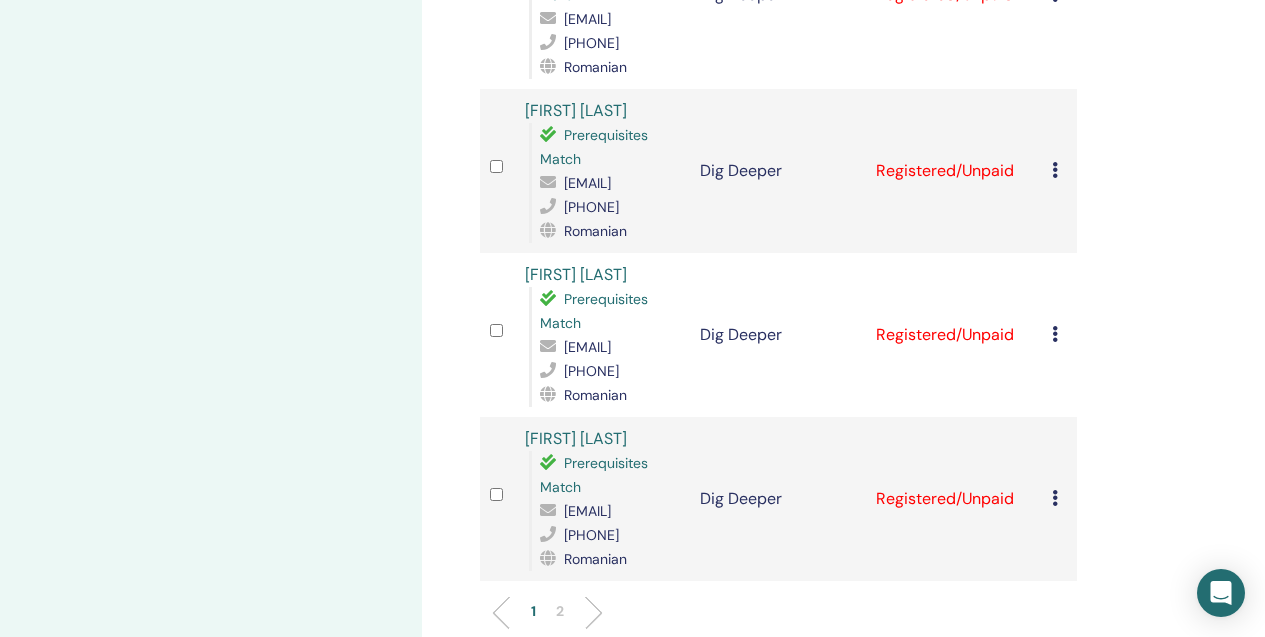 click at bounding box center (1055, -182) 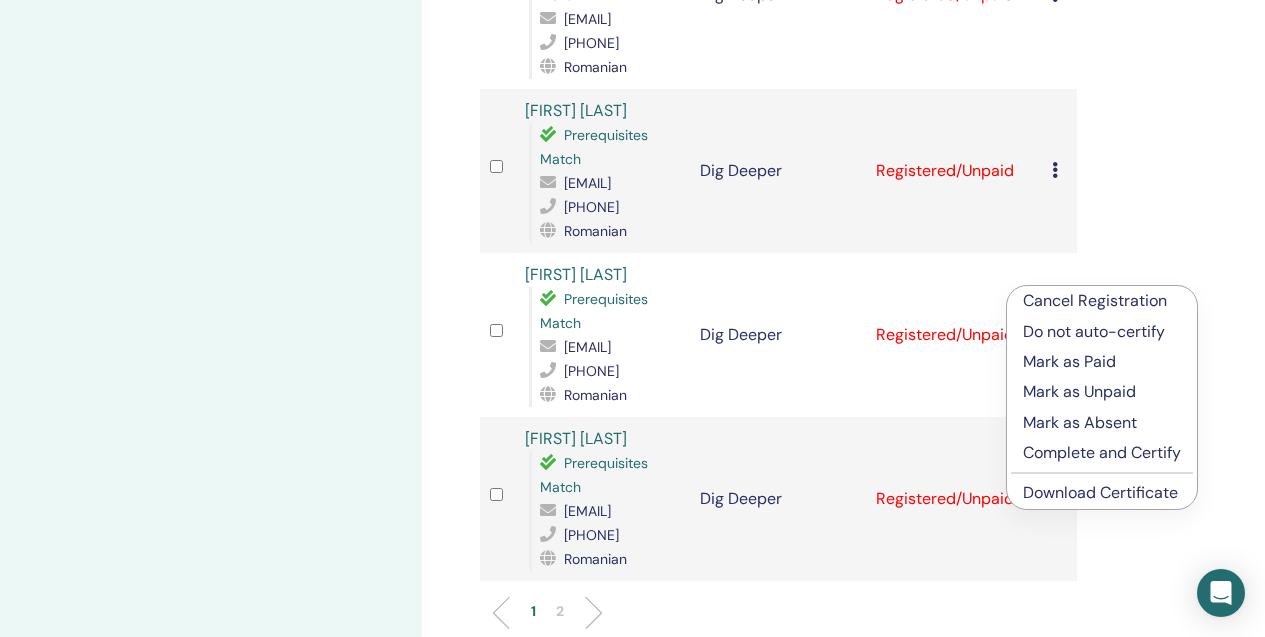 click on "Complete and Certify" at bounding box center (1102, 453) 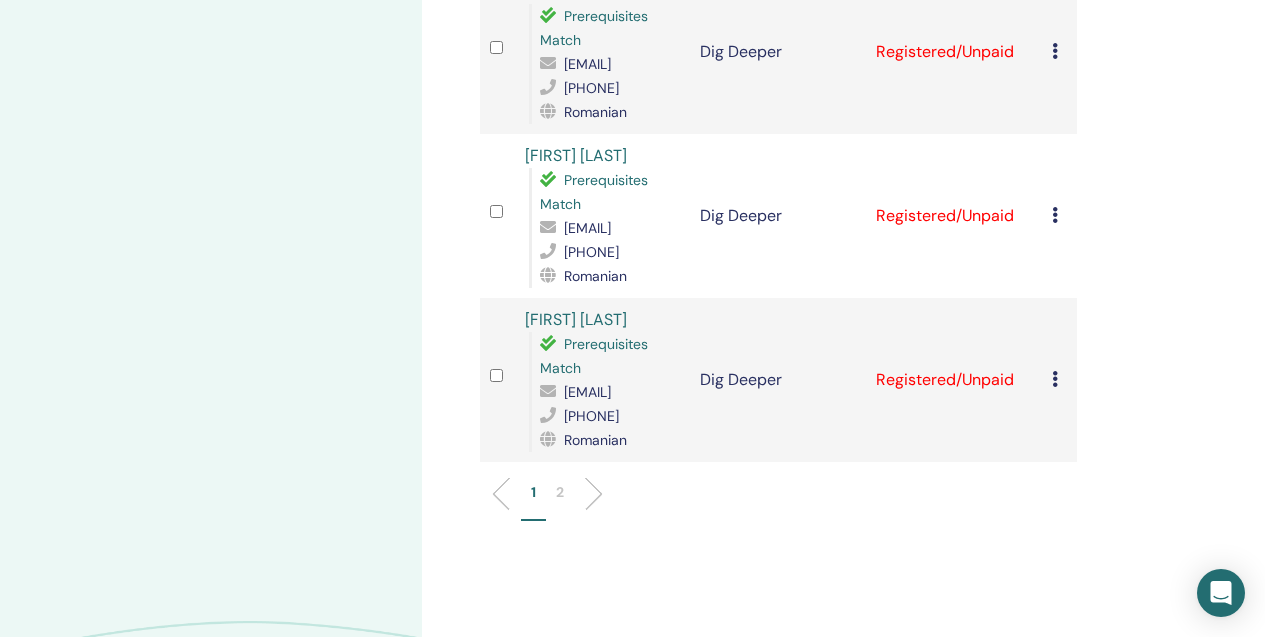 scroll, scrollTop: 3276, scrollLeft: 0, axis: vertical 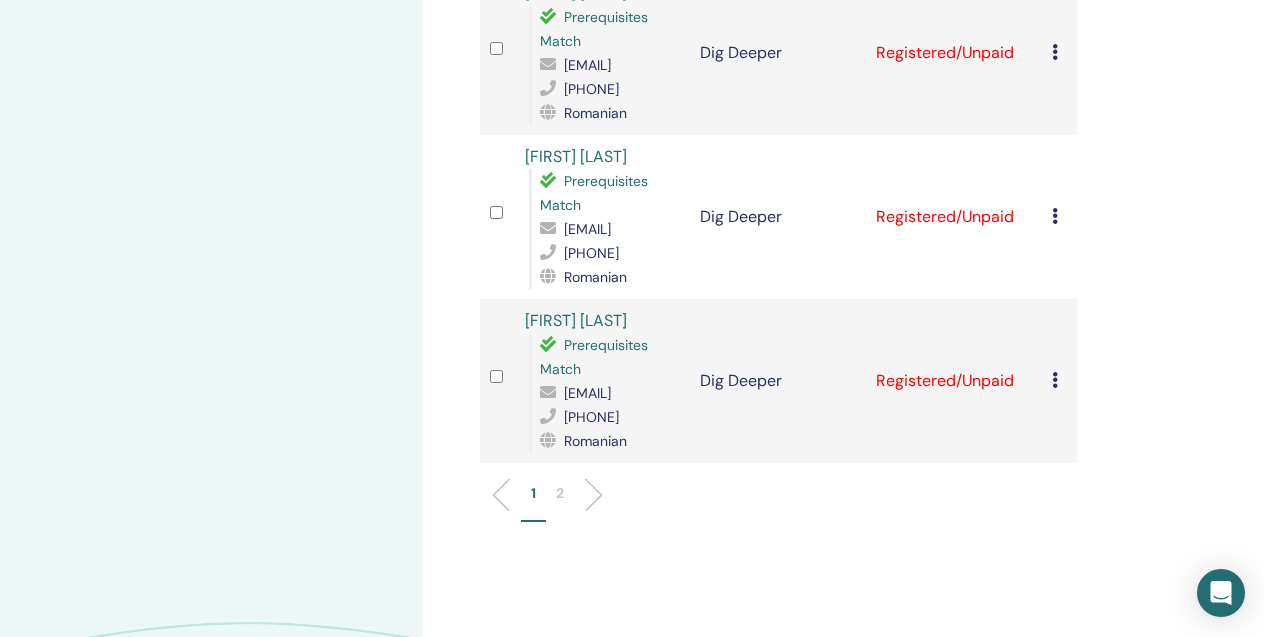 click at bounding box center (1055, -124) 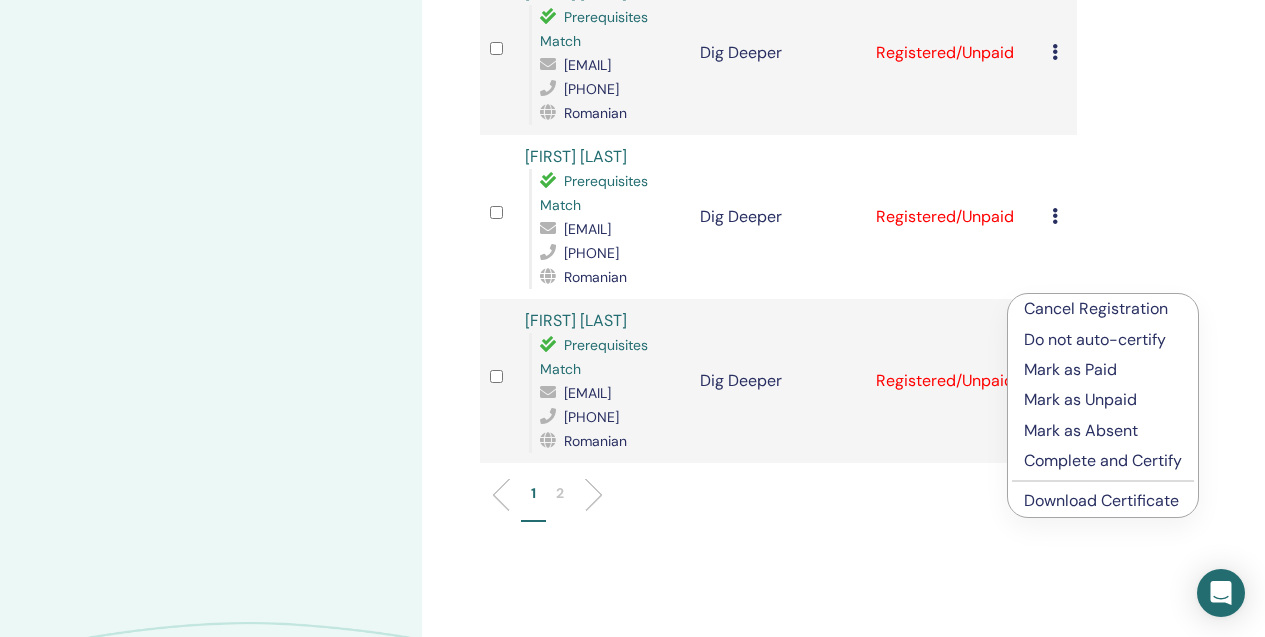 click on "Complete and Certify" at bounding box center [1103, 461] 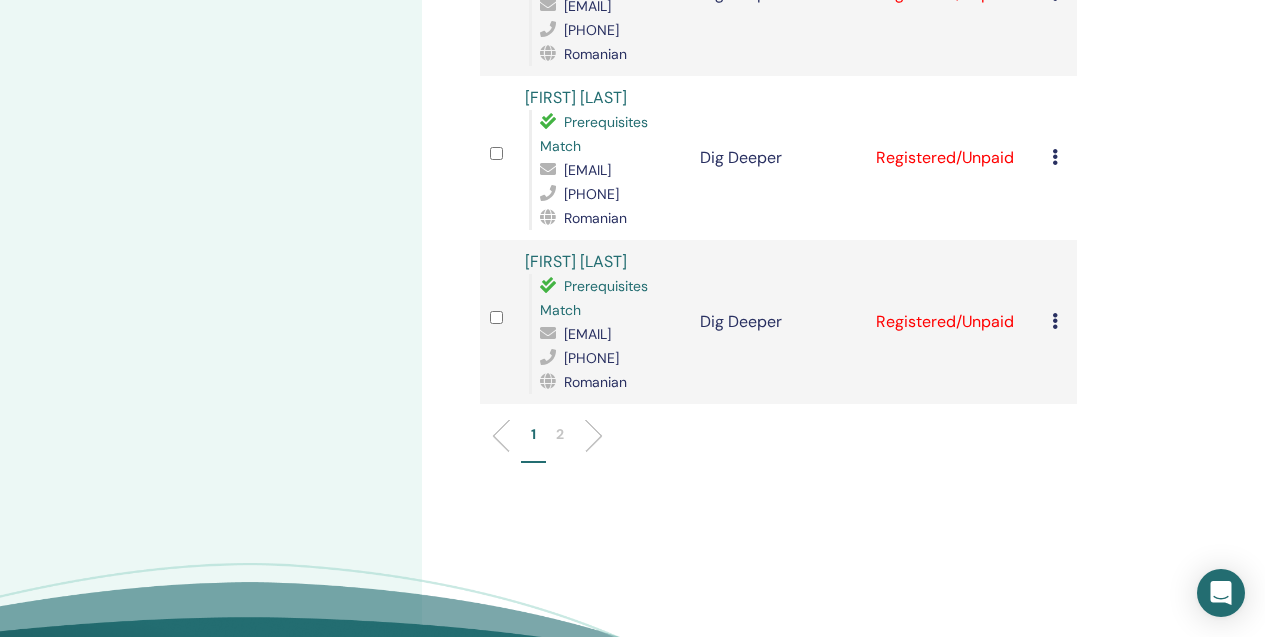 scroll, scrollTop: 3339, scrollLeft: 0, axis: vertical 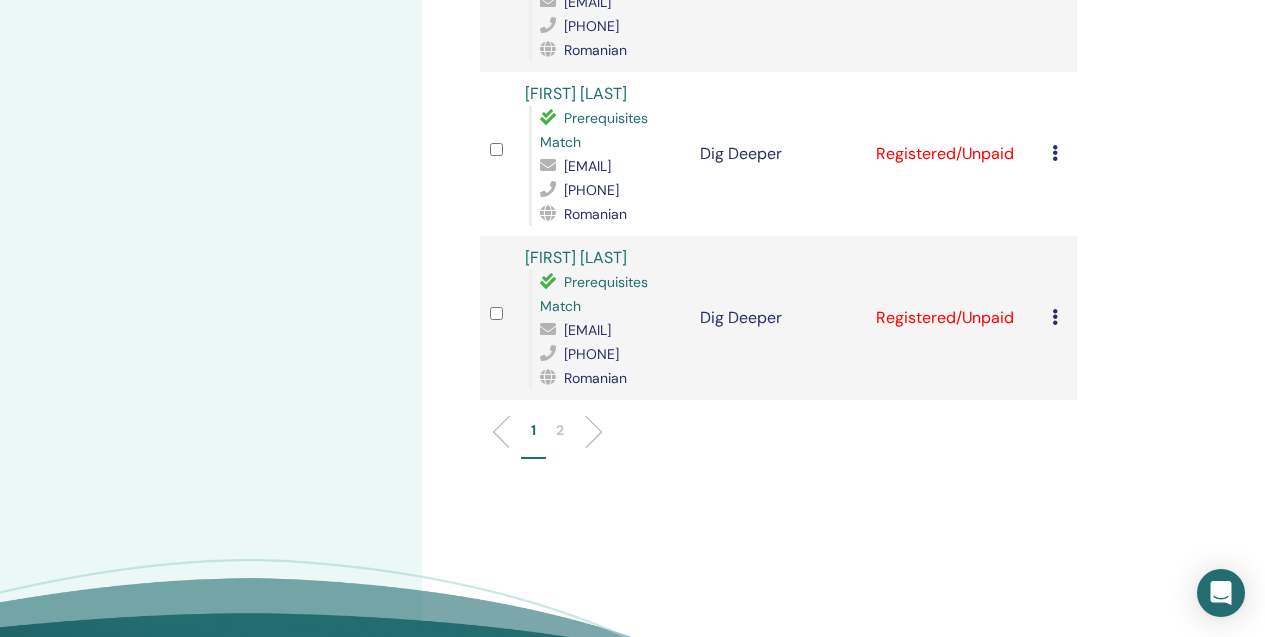 click on "Cancel Registration Do not auto-certify Mark as Paid Mark as Unpaid Mark as Absent Complete and Certify Download Certificate" at bounding box center (1059, -10) 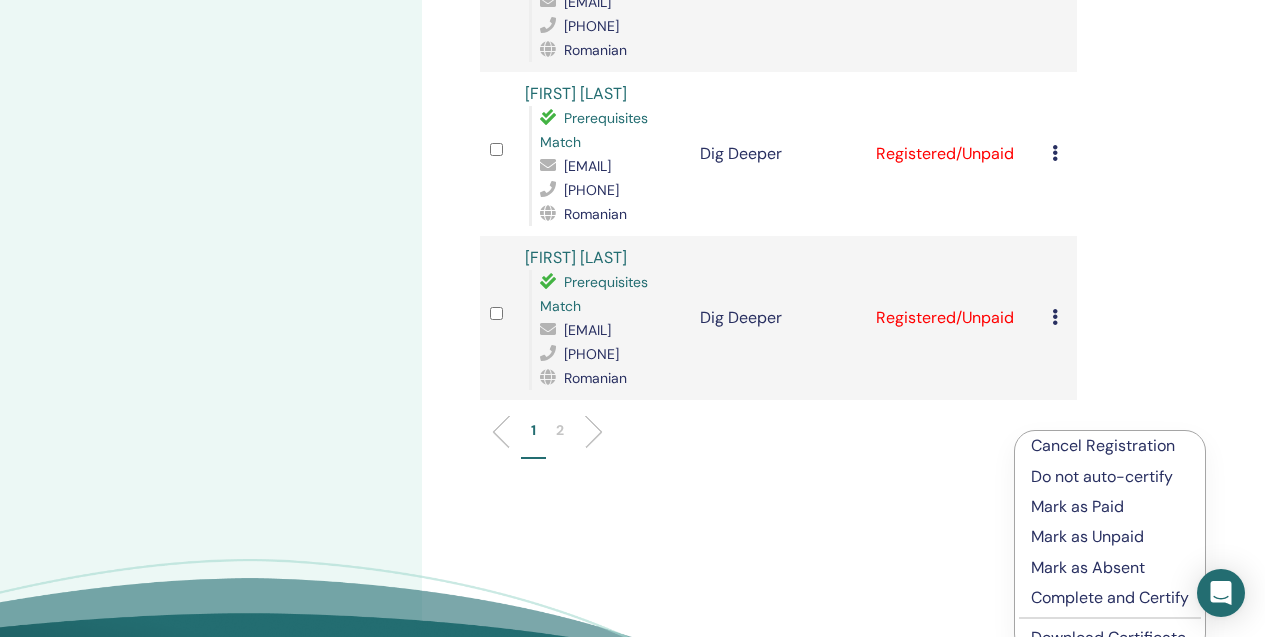click on "Complete and Certify" at bounding box center [1110, 598] 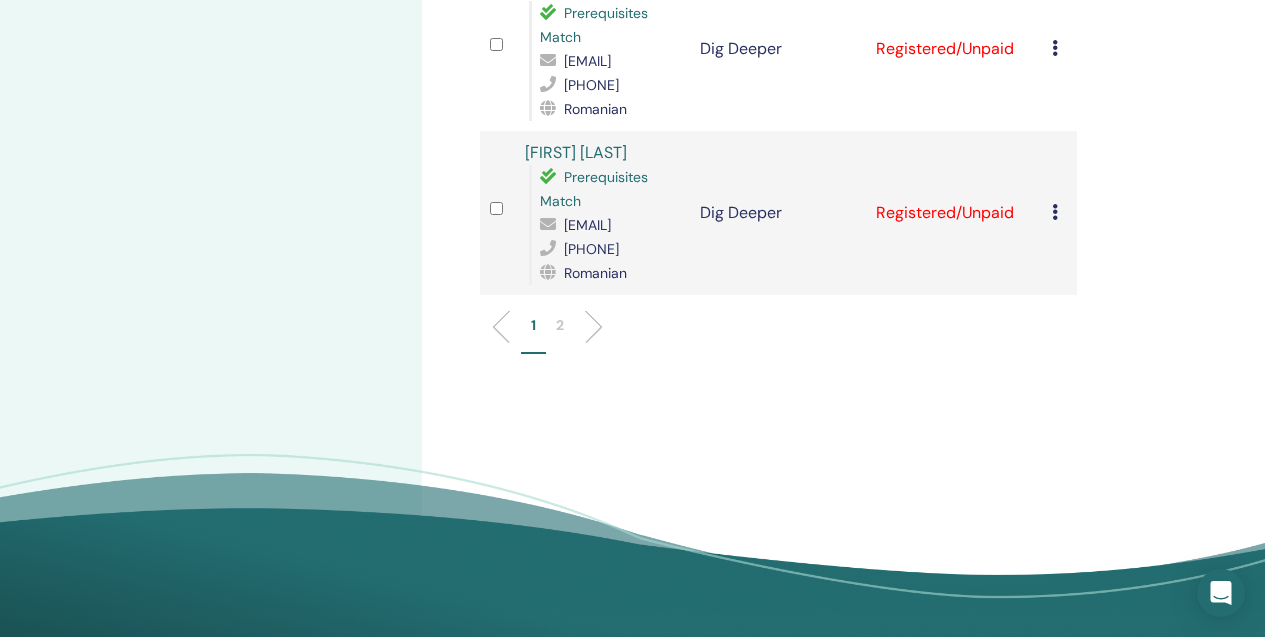 scroll, scrollTop: 3493, scrollLeft: 0, axis: vertical 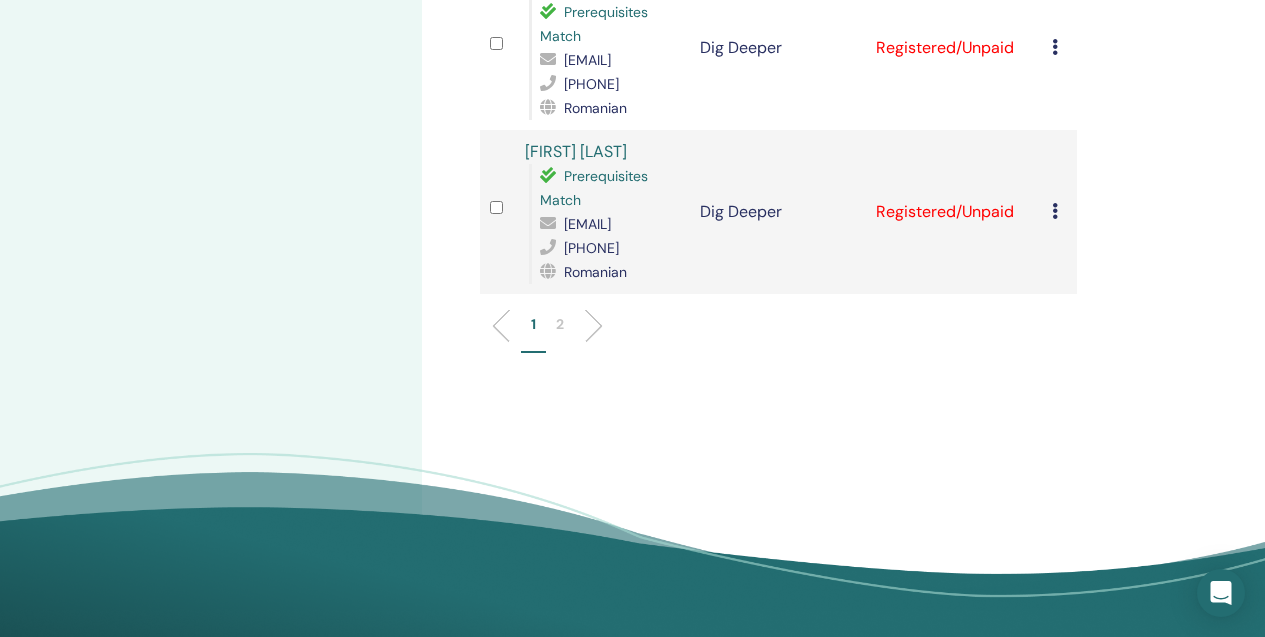click at bounding box center (1055, 47) 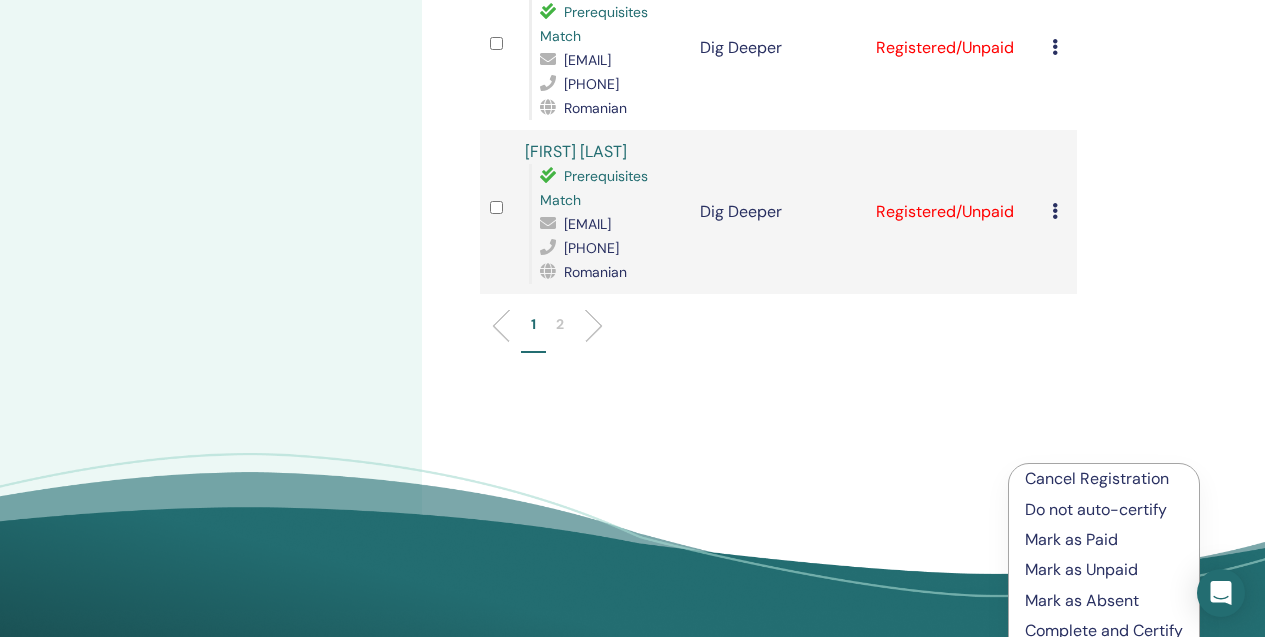 scroll, scrollTop: 3676, scrollLeft: 0, axis: vertical 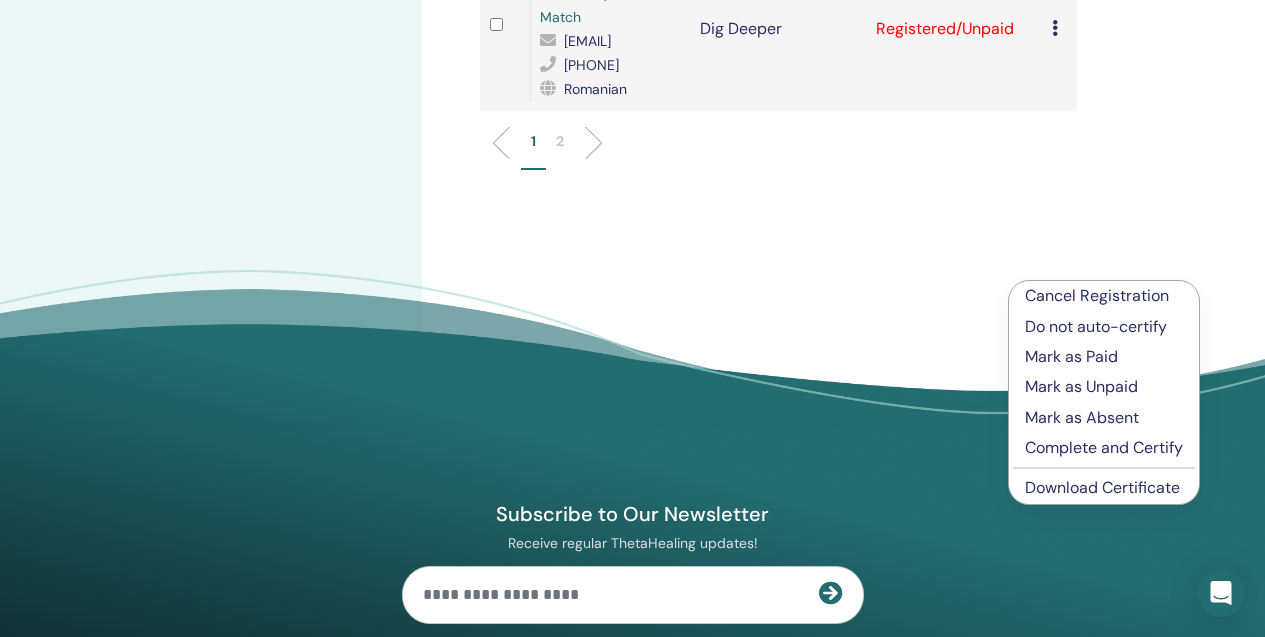 click on "Complete and Certify" at bounding box center [1104, 448] 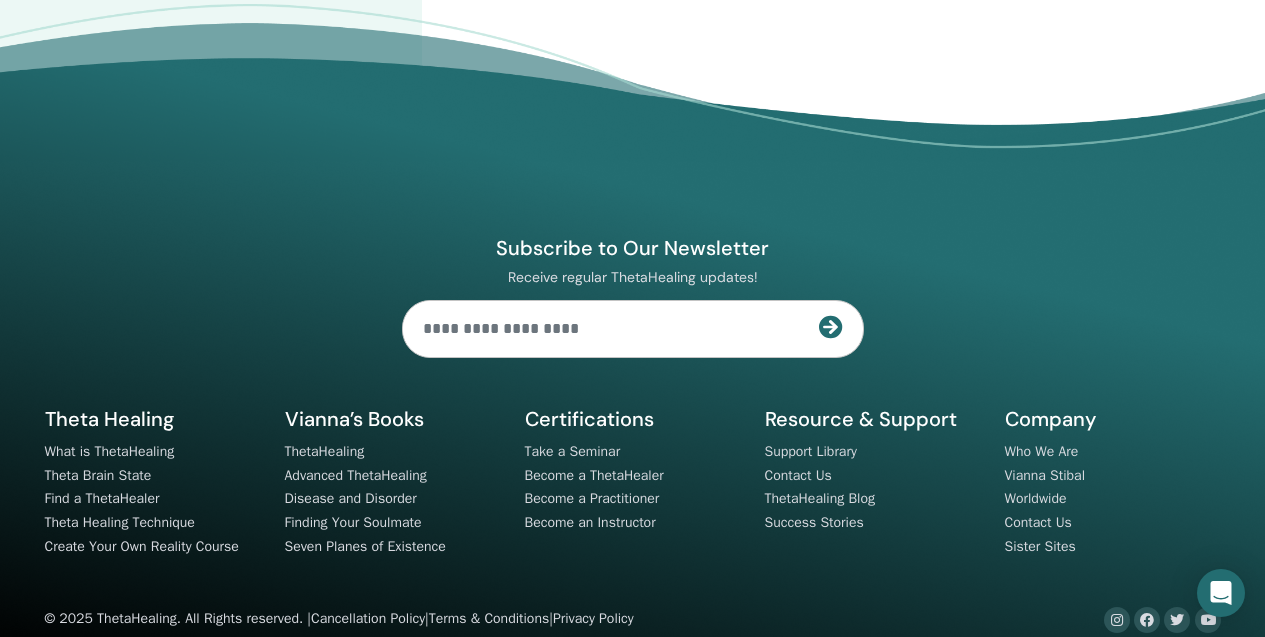 scroll, scrollTop: 3759, scrollLeft: 0, axis: vertical 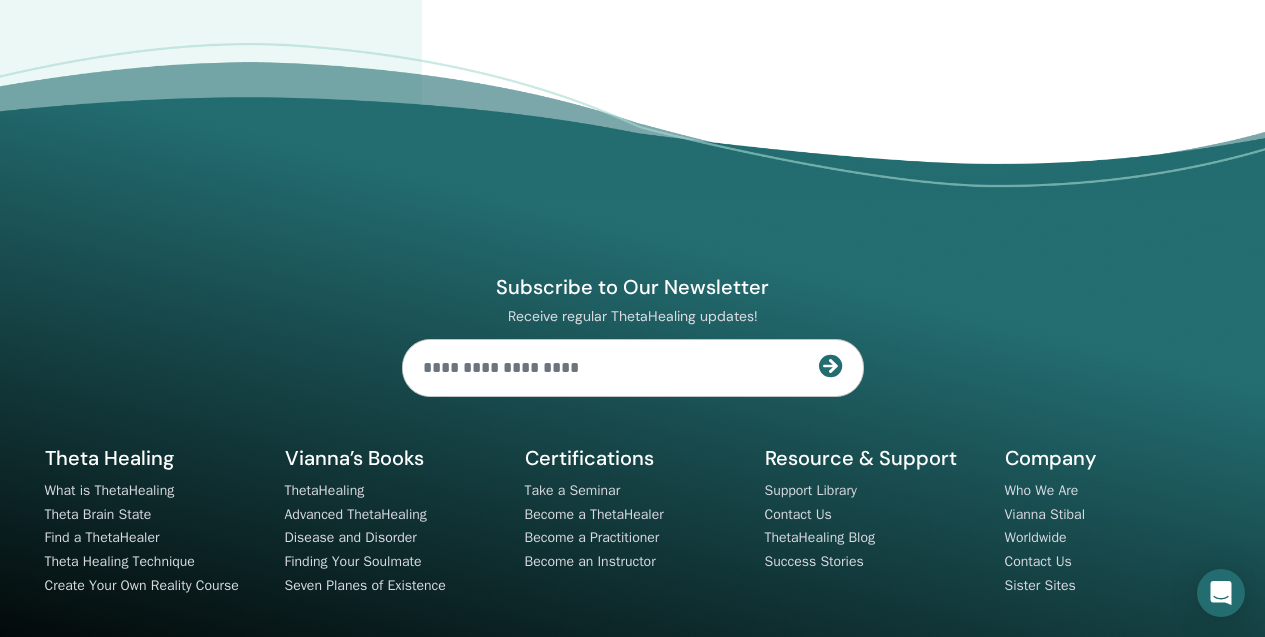 click at bounding box center [1055, -199] 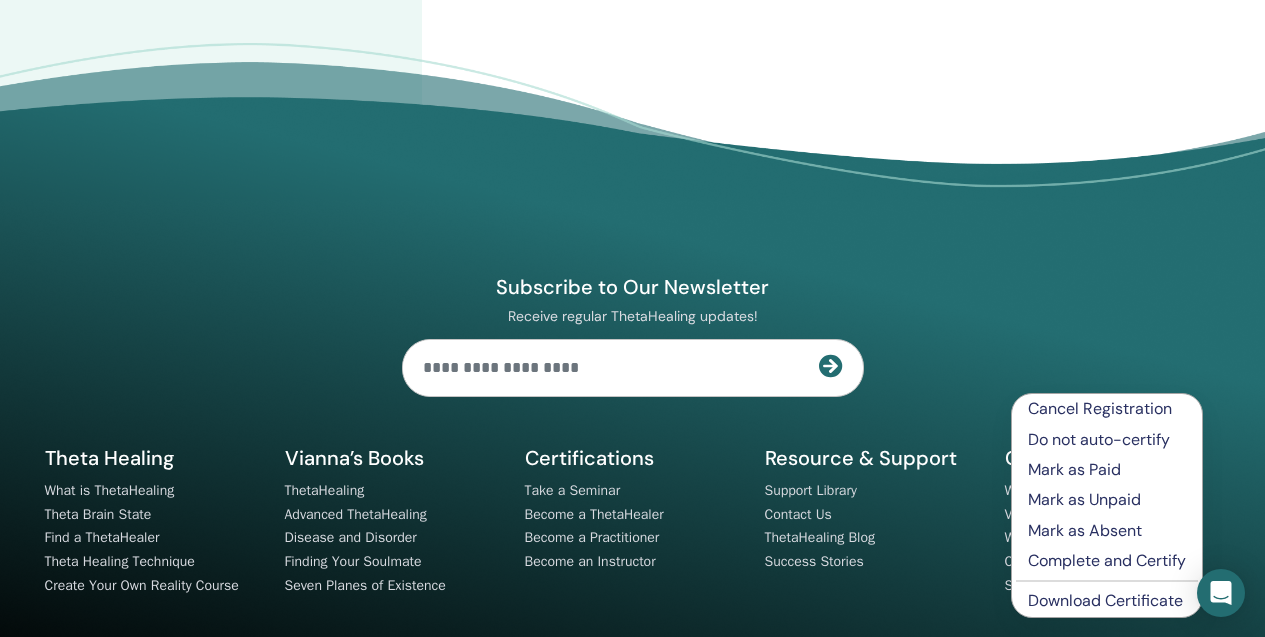 click on "Complete and Certify" at bounding box center (1107, 561) 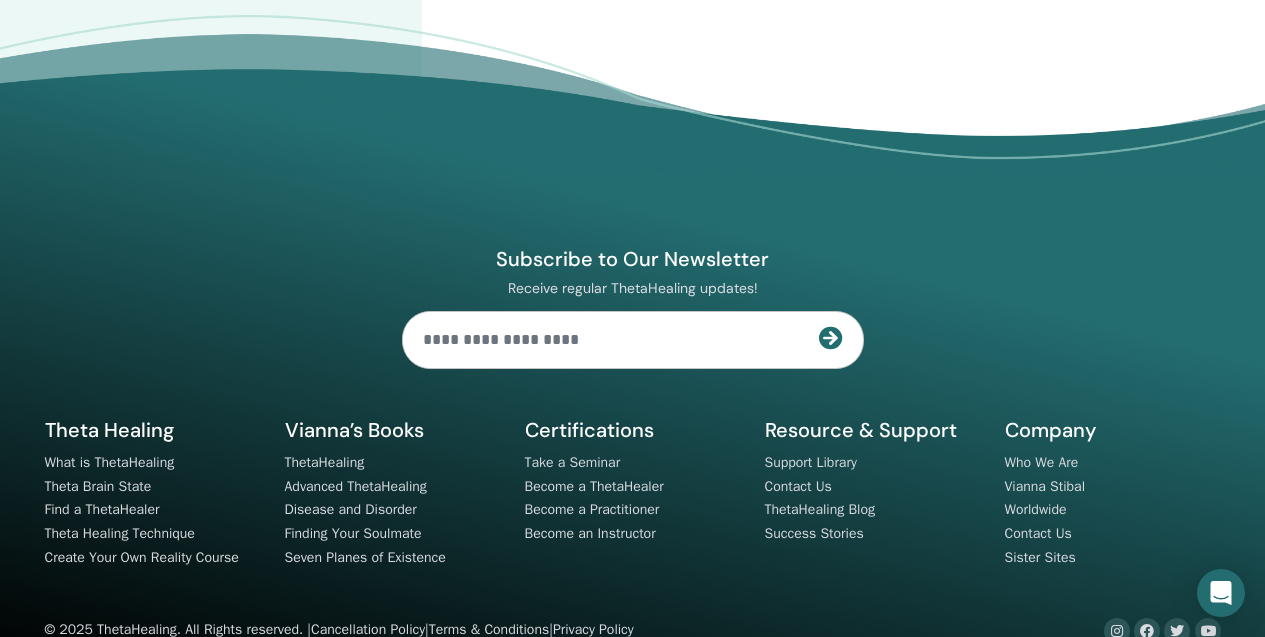 scroll, scrollTop: 3920, scrollLeft: 0, axis: vertical 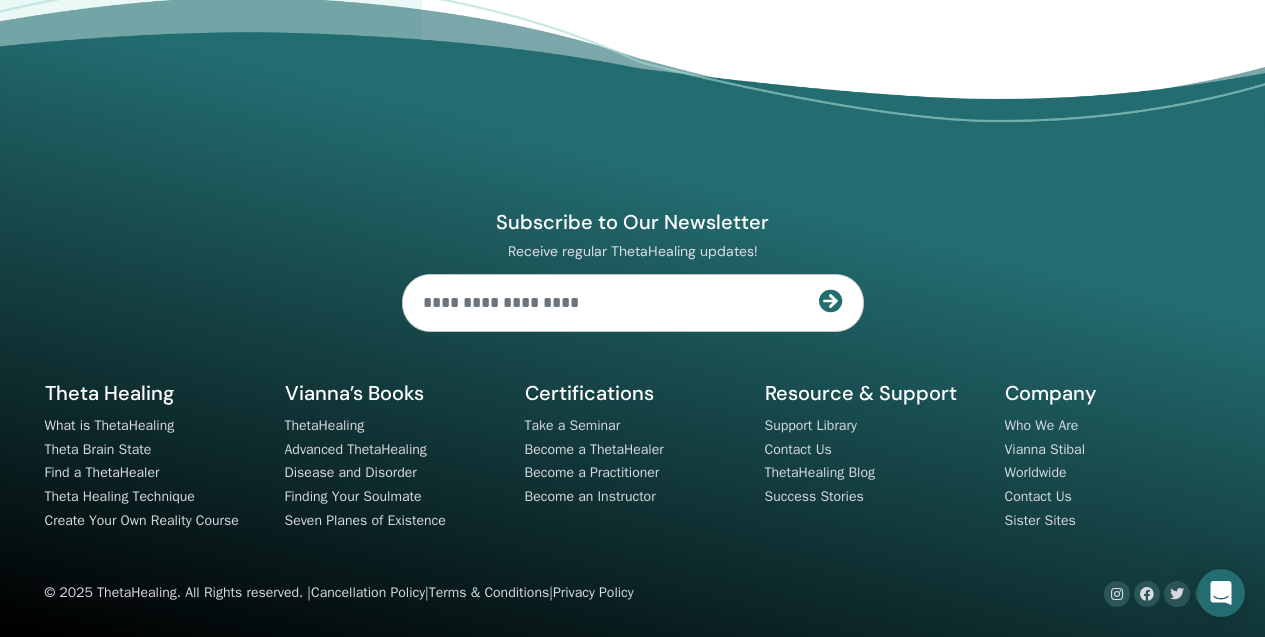 click on "2" at bounding box center (560, -151) 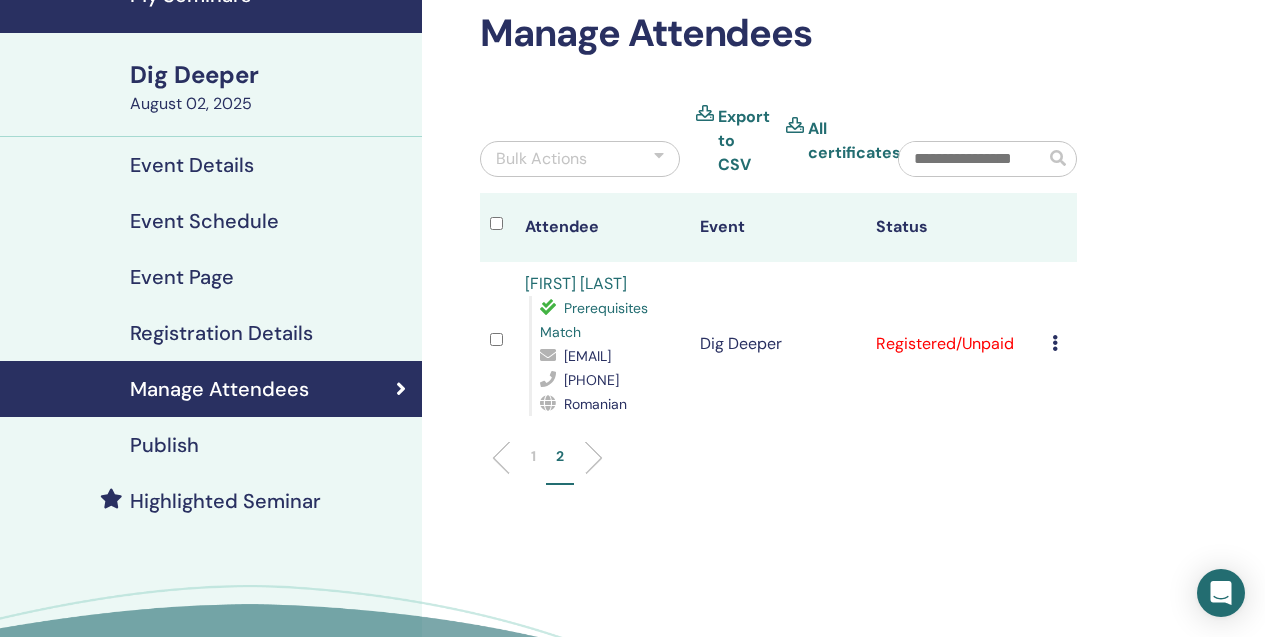 scroll, scrollTop: 214, scrollLeft: 0, axis: vertical 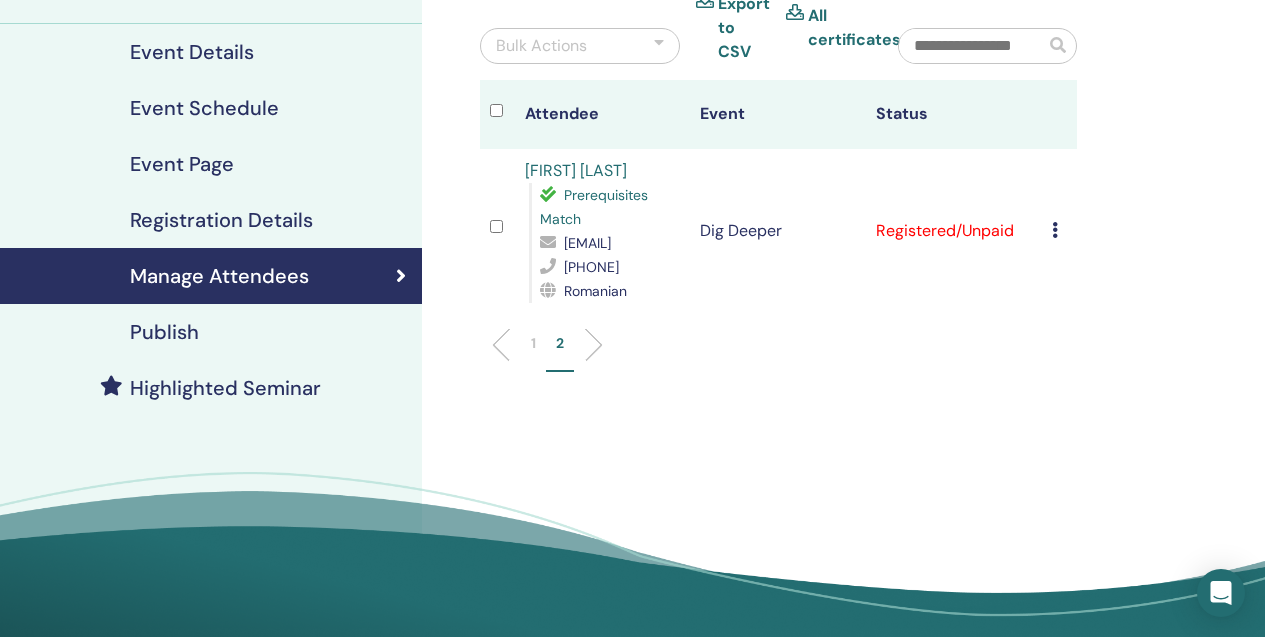 click on "1" at bounding box center [533, 343] 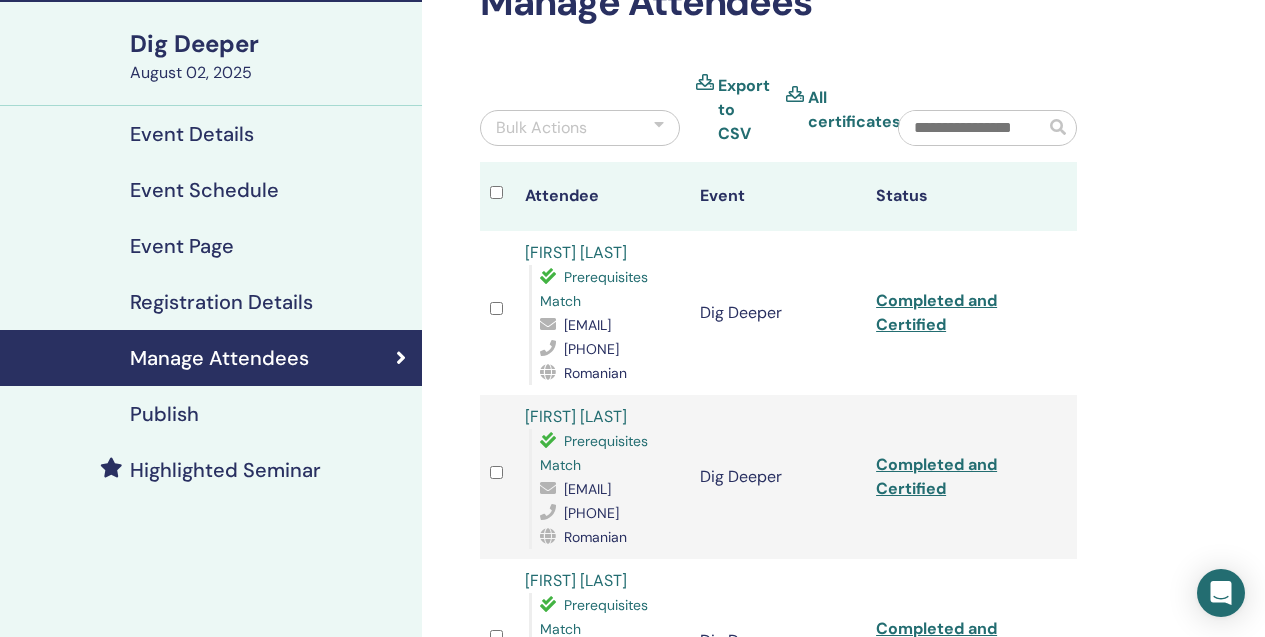 scroll, scrollTop: 95, scrollLeft: 0, axis: vertical 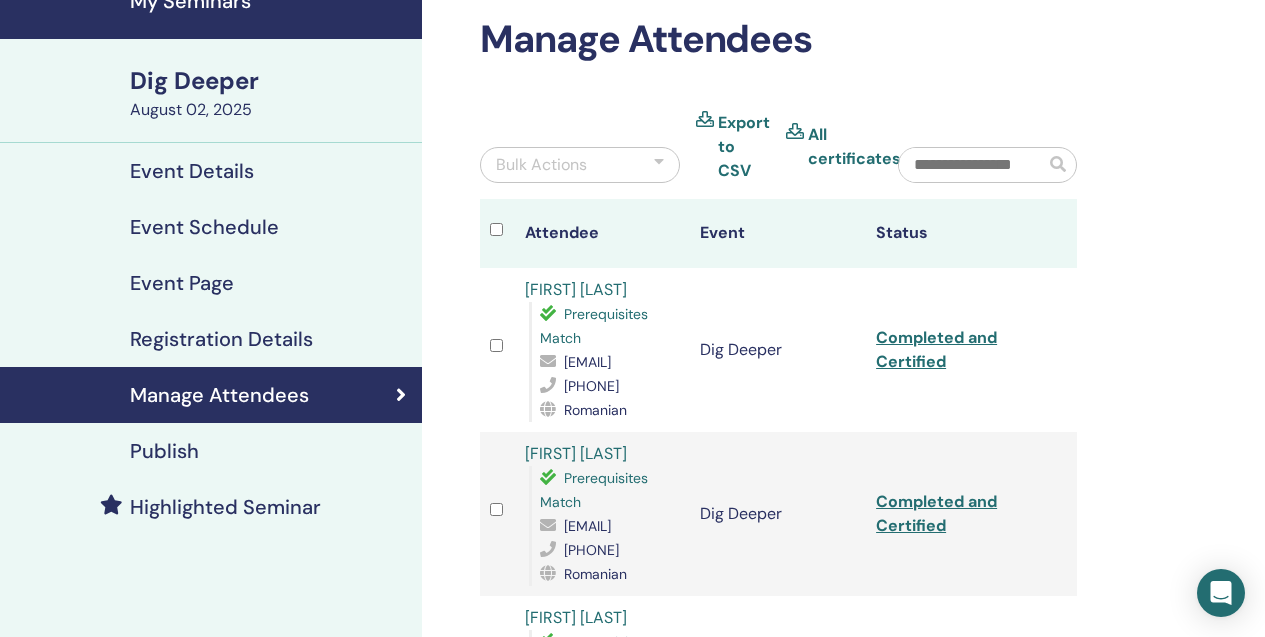 click on "All certificates" at bounding box center [854, 147] 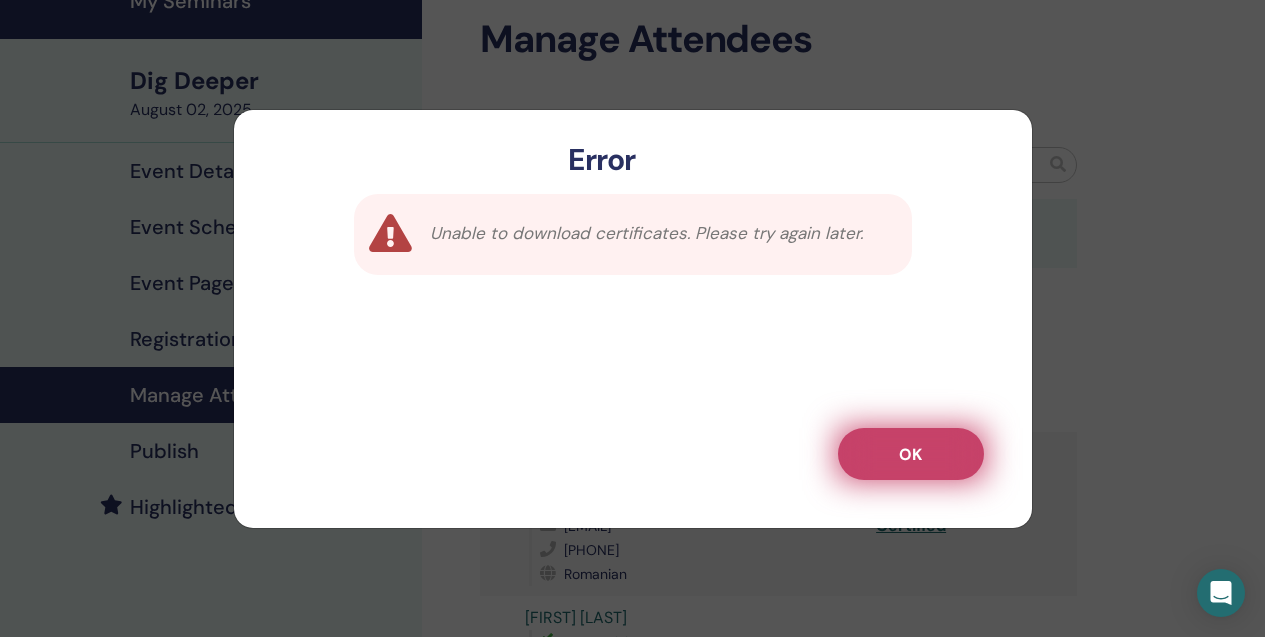 click on "OK" at bounding box center (910, 454) 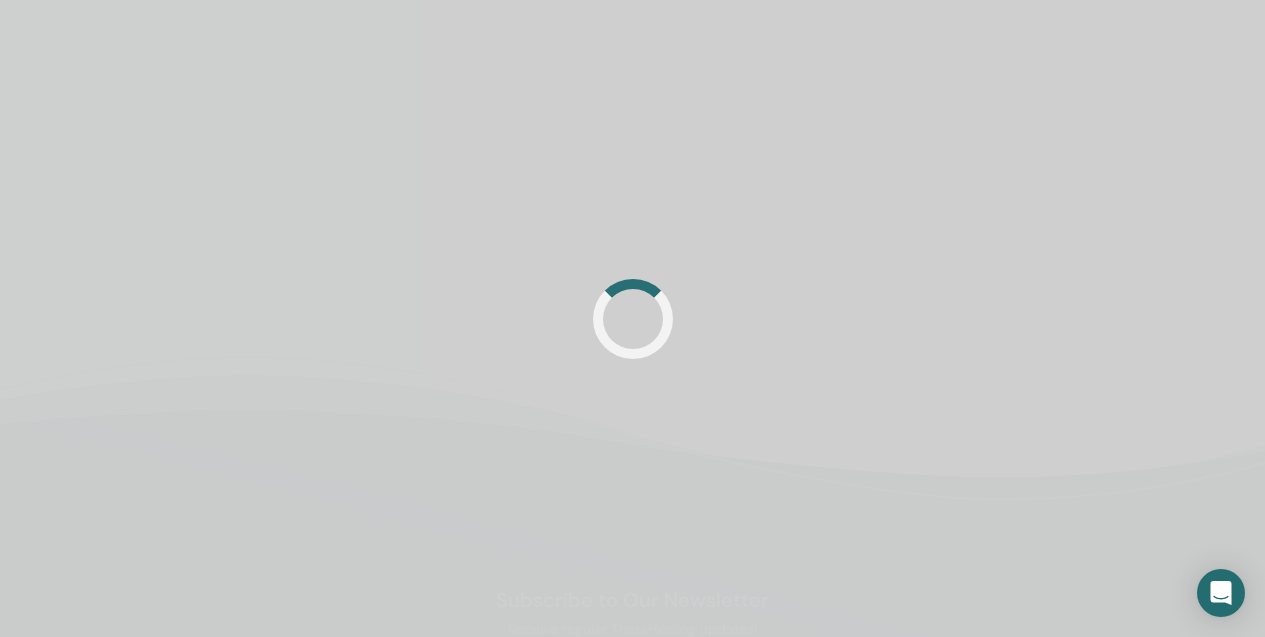 scroll, scrollTop: 95, scrollLeft: 0, axis: vertical 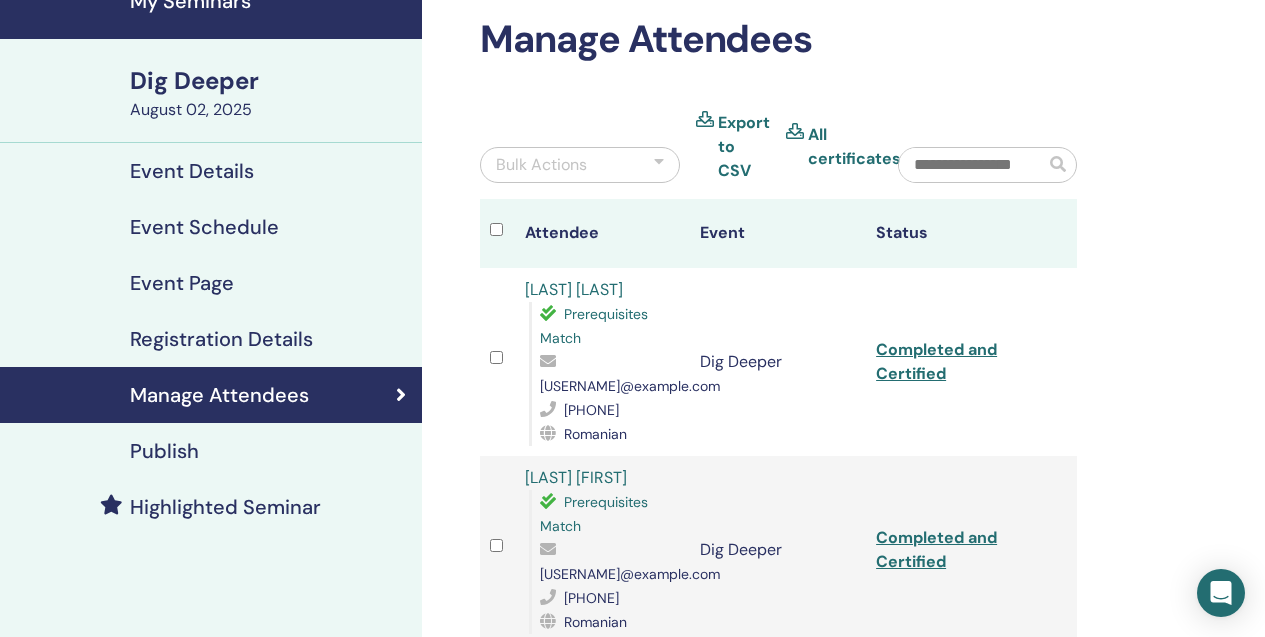 click on "All certificates" at bounding box center (854, 147) 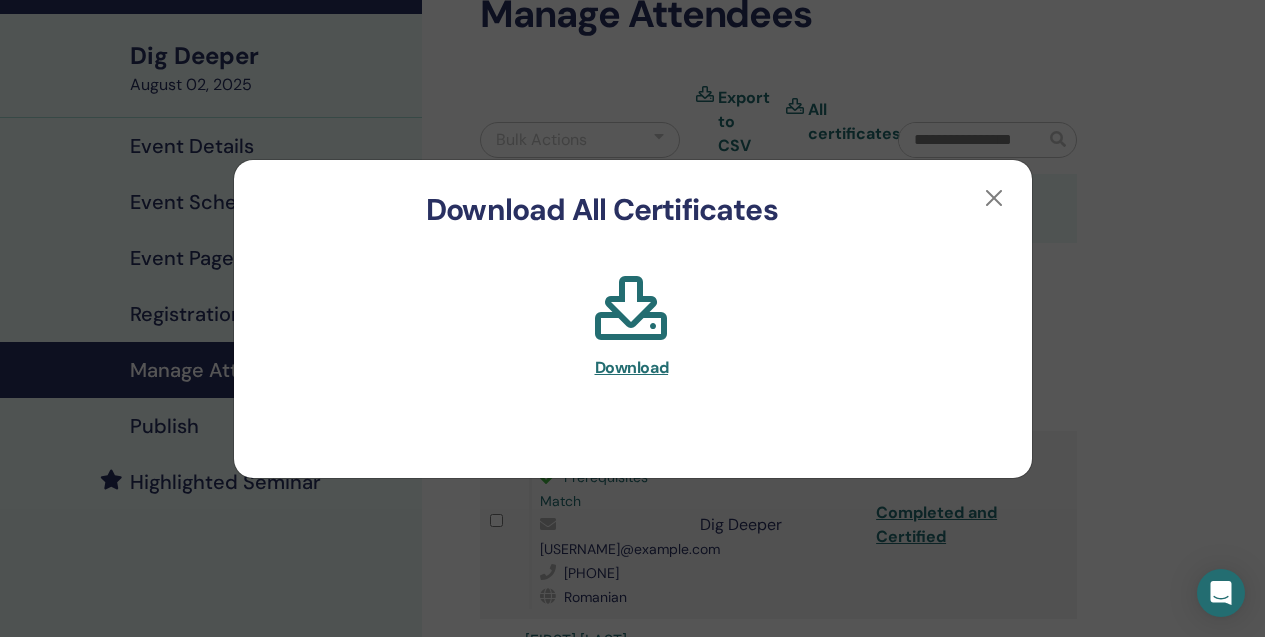 scroll, scrollTop: 123, scrollLeft: 0, axis: vertical 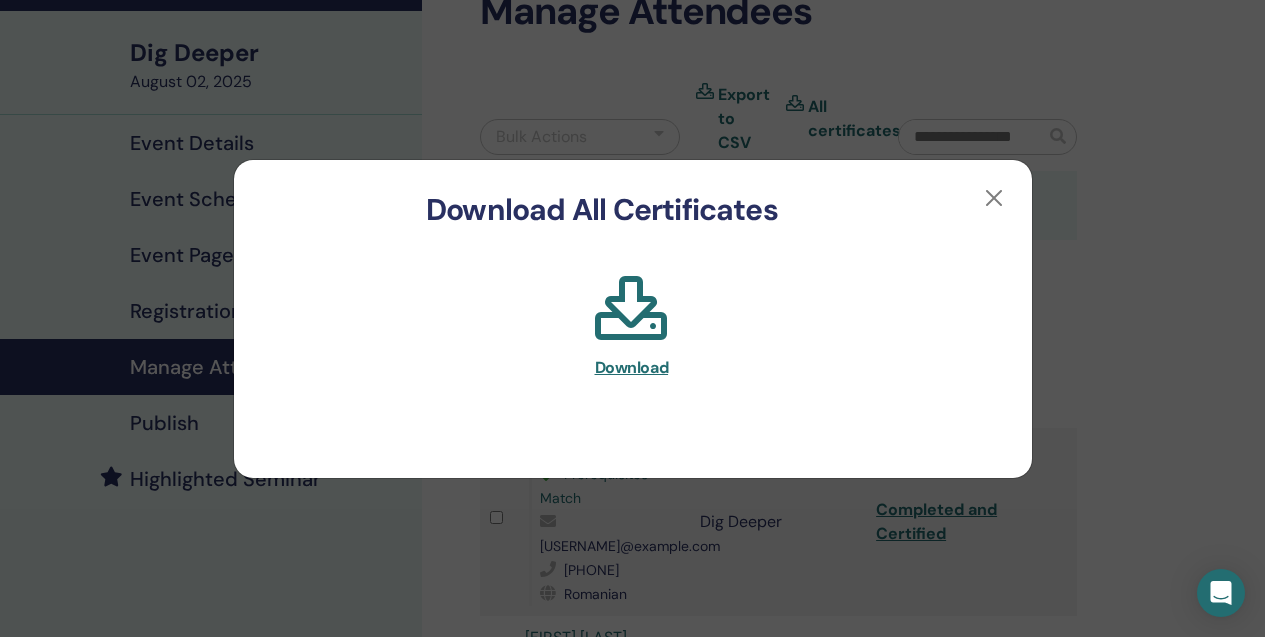 click on "Download" at bounding box center (632, 367) 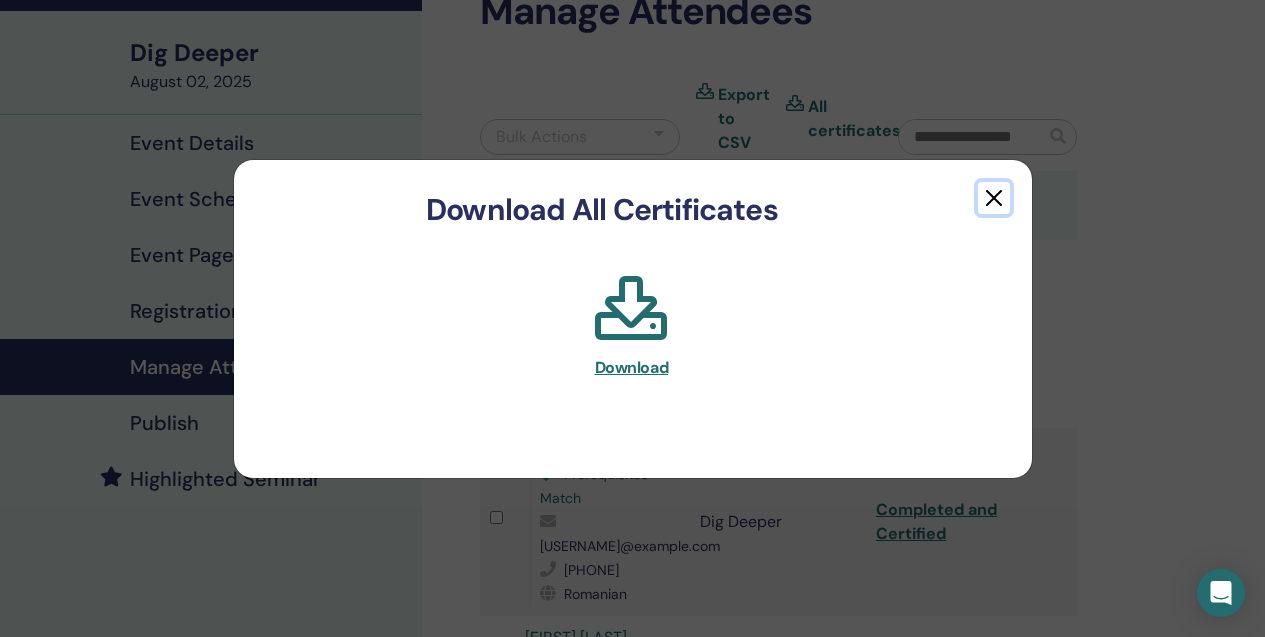 click at bounding box center [994, 198] 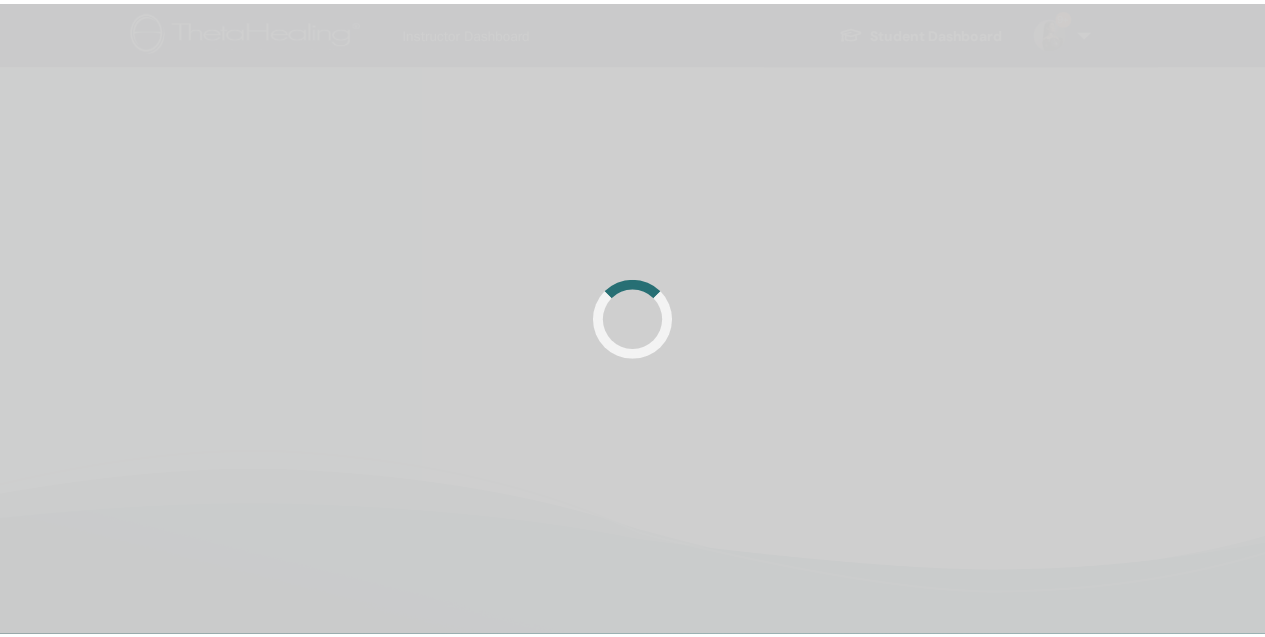 scroll, scrollTop: 123, scrollLeft: 0, axis: vertical 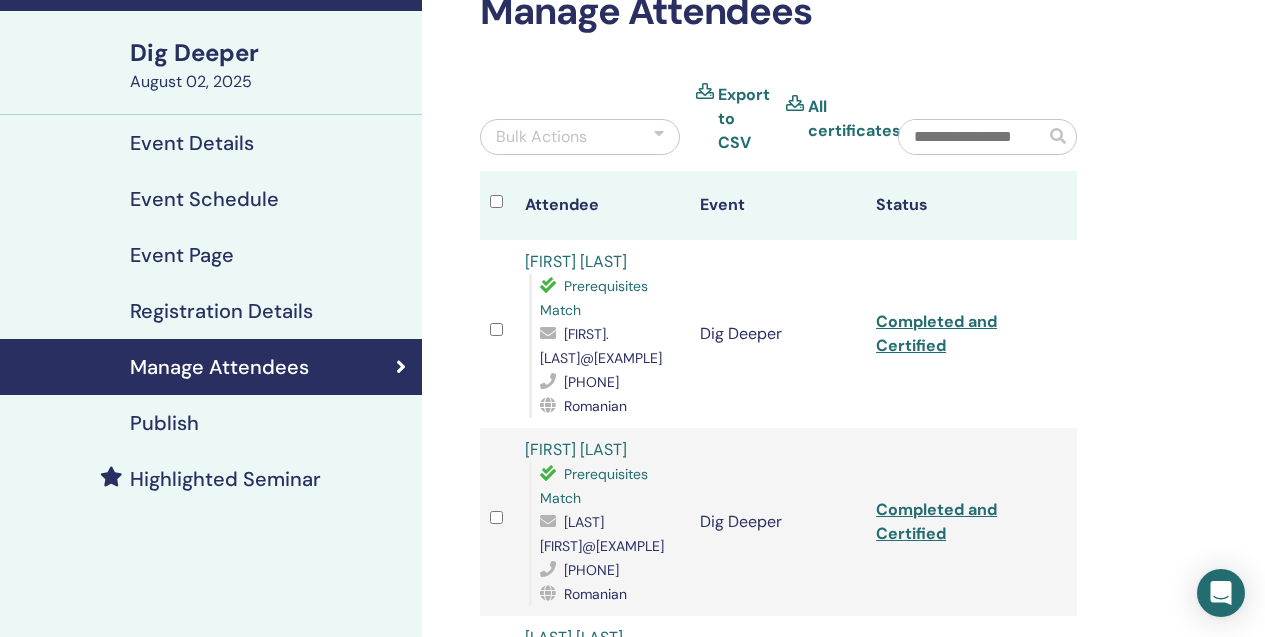 click on "Attendee" at bounding box center (603, 205) 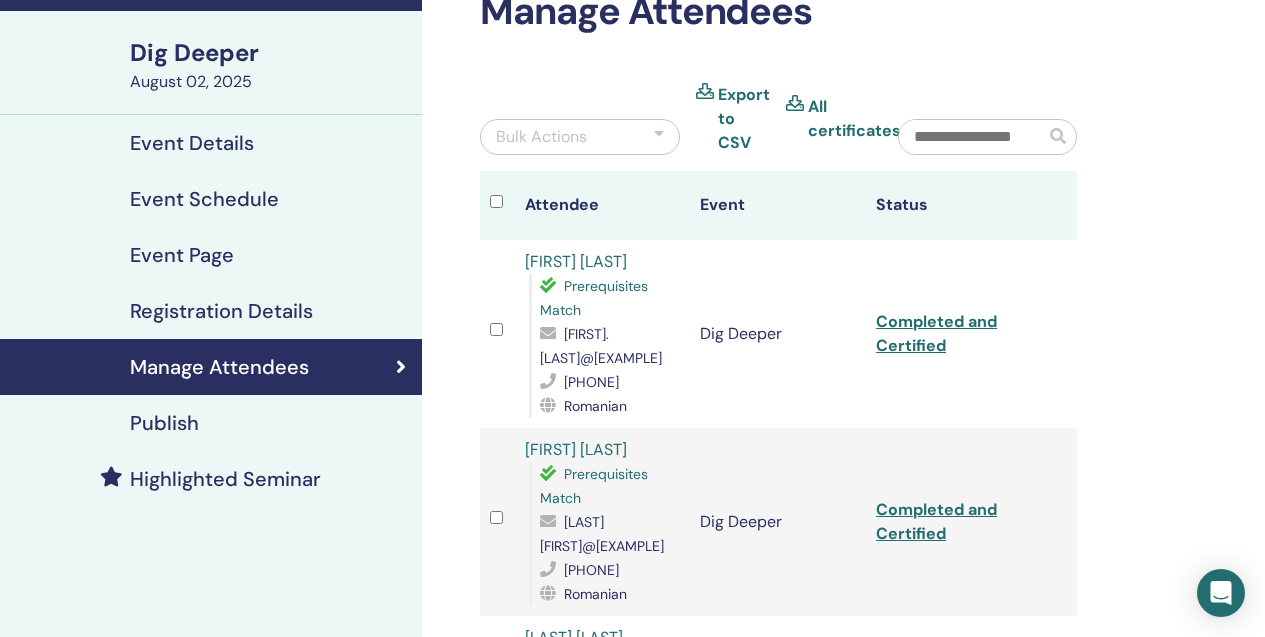 click on "Manage Attendees Bulk Actions Export to CSV All certificates Attendee Event Status [FIRST] [LAST] Prerequisites Match [FIRST].[LAST]@[EXAMPLE] [PHONE] Romanian Dig Deeper Completed and Certified [LAST] [FIRST] Prerequisites Match [LAST][FIRST]@[EXAMPLE] [PHONE] Romanian Dig Deeper Completed and Certified [LAST] [LAST] Prerequisites Match [LAST][LAST]@[EXAMPLE] [PHONE] Romanian Dig Deeper Completed and Certified [FIRST] [LAST] [LAST] Prerequisites Match [FIRST][LAST][LAST]@[EXAMPLE] [PHONE] Romanian Dig Deeper Completed and Certified [FIRST] [LAST] Prerequisites Match [FIRST] [LAST]@[EXAMPLE] [PHONE] Romanian Dig Deeper Completed and Certified [FIRST] [LAST] Prerequisites Match [FIRST].[LAST]@[EXAMPLE] [PHONE] Romanian Dig Deeper Completed and Certified [FIRST]-[LAST] [LAST] Prerequisites Match [FIRST]-[LAST]@[EXAMPLE] [PHONE] Romanian Dig Deeper [PHONE] [NUMBER]" at bounding box center (843, 2114) 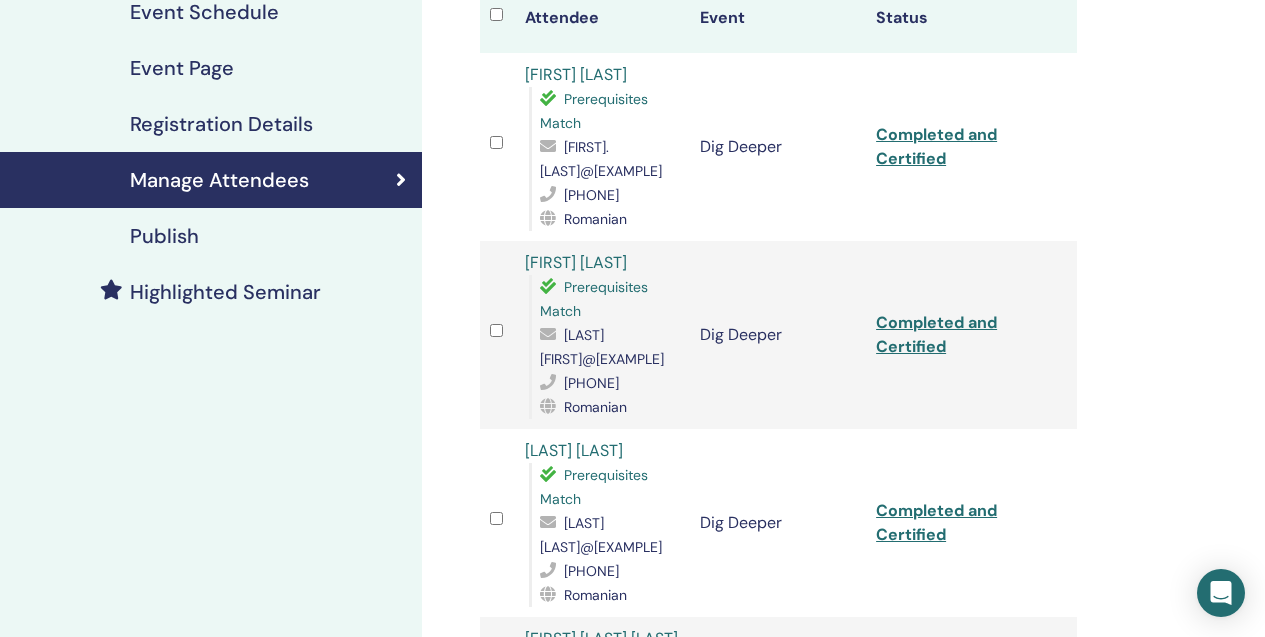 scroll, scrollTop: 337, scrollLeft: 0, axis: vertical 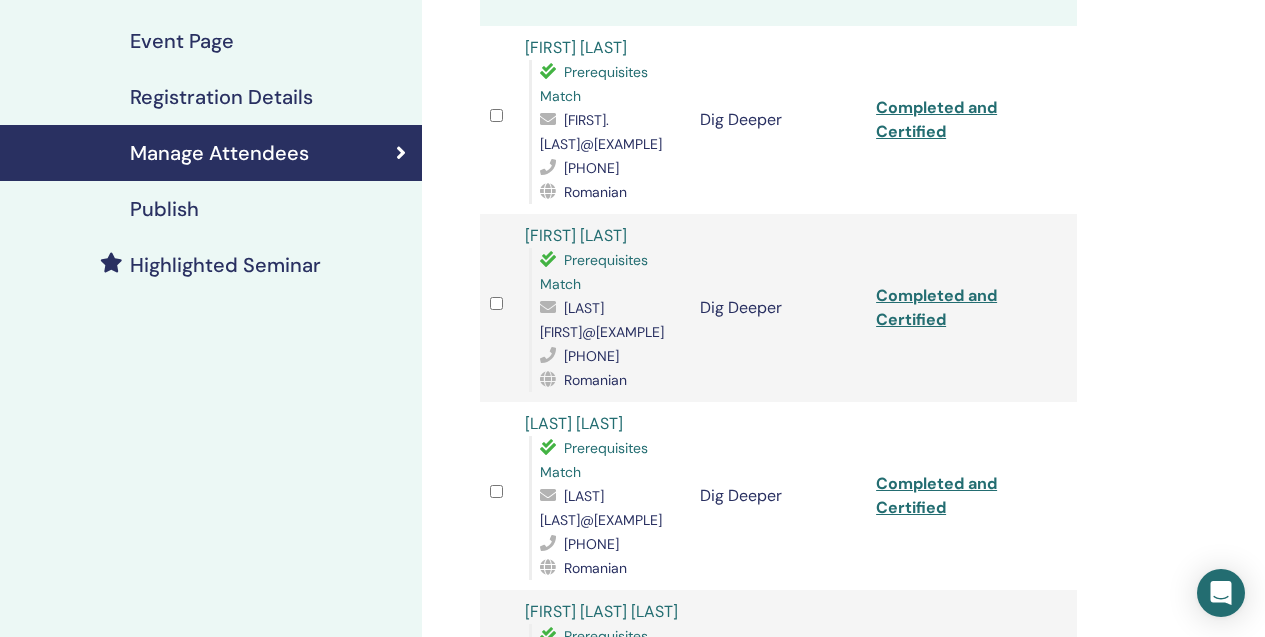 click on "[FIRST] [LAST]" at bounding box center (576, 235) 